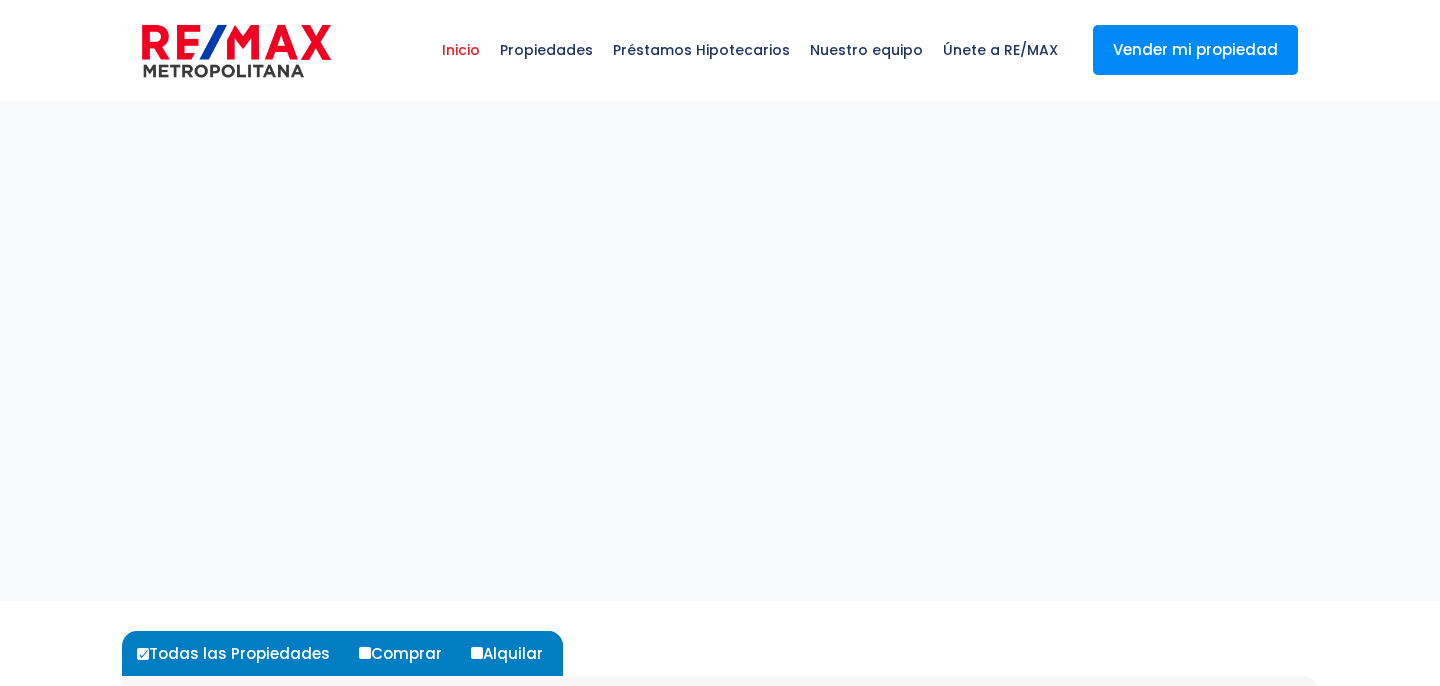 select 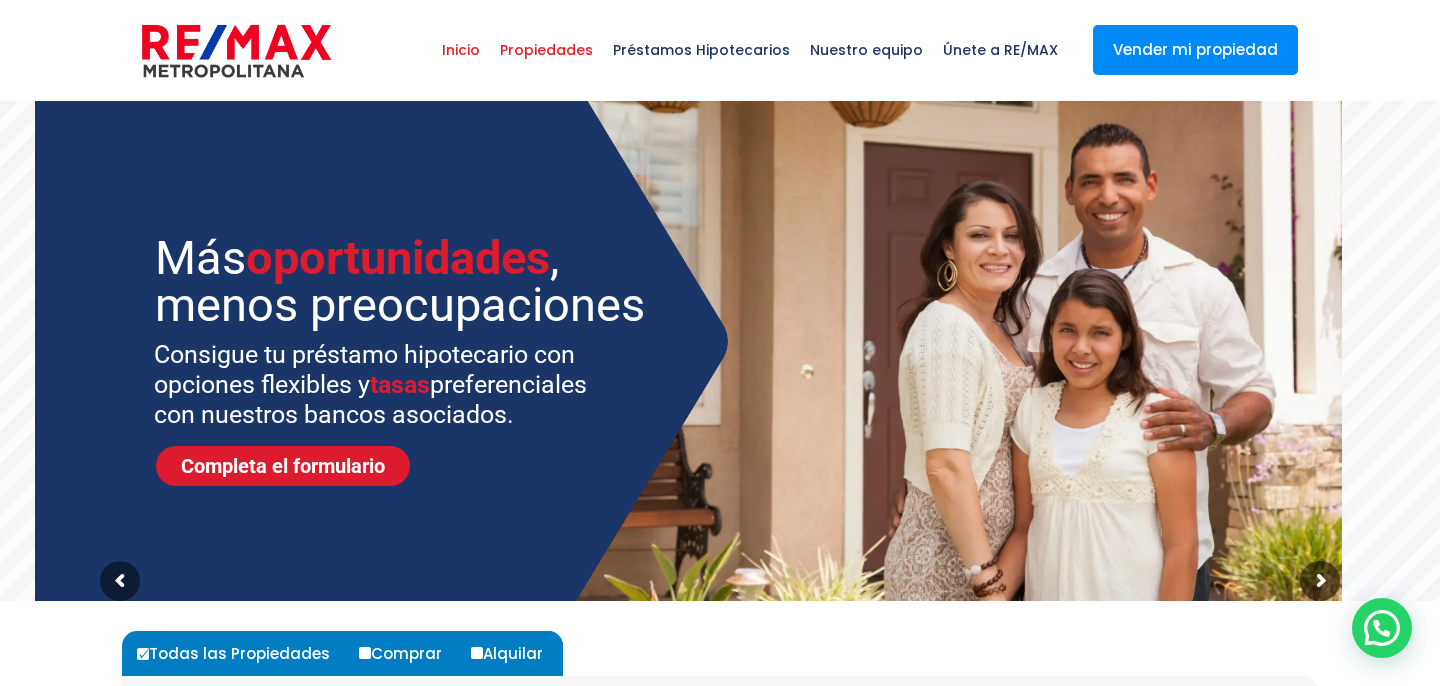 click on "Propiedades" at bounding box center [546, 50] 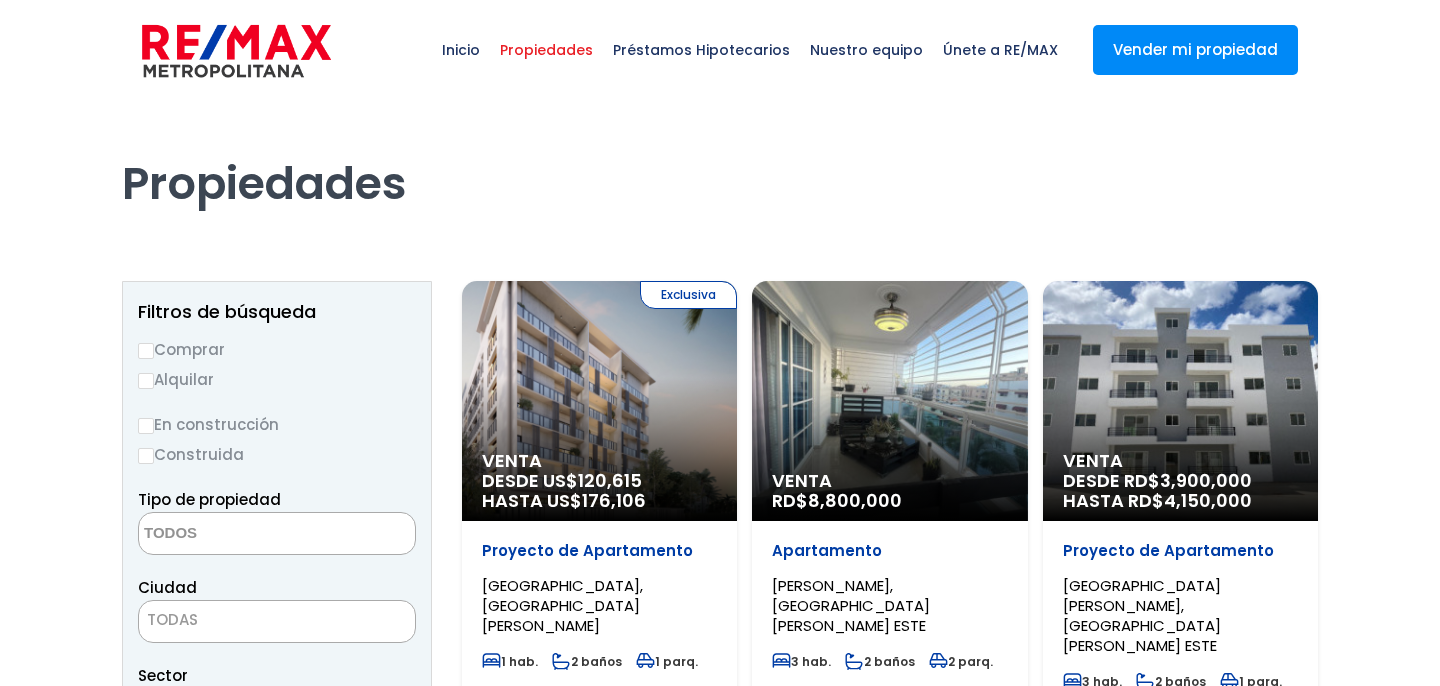 select 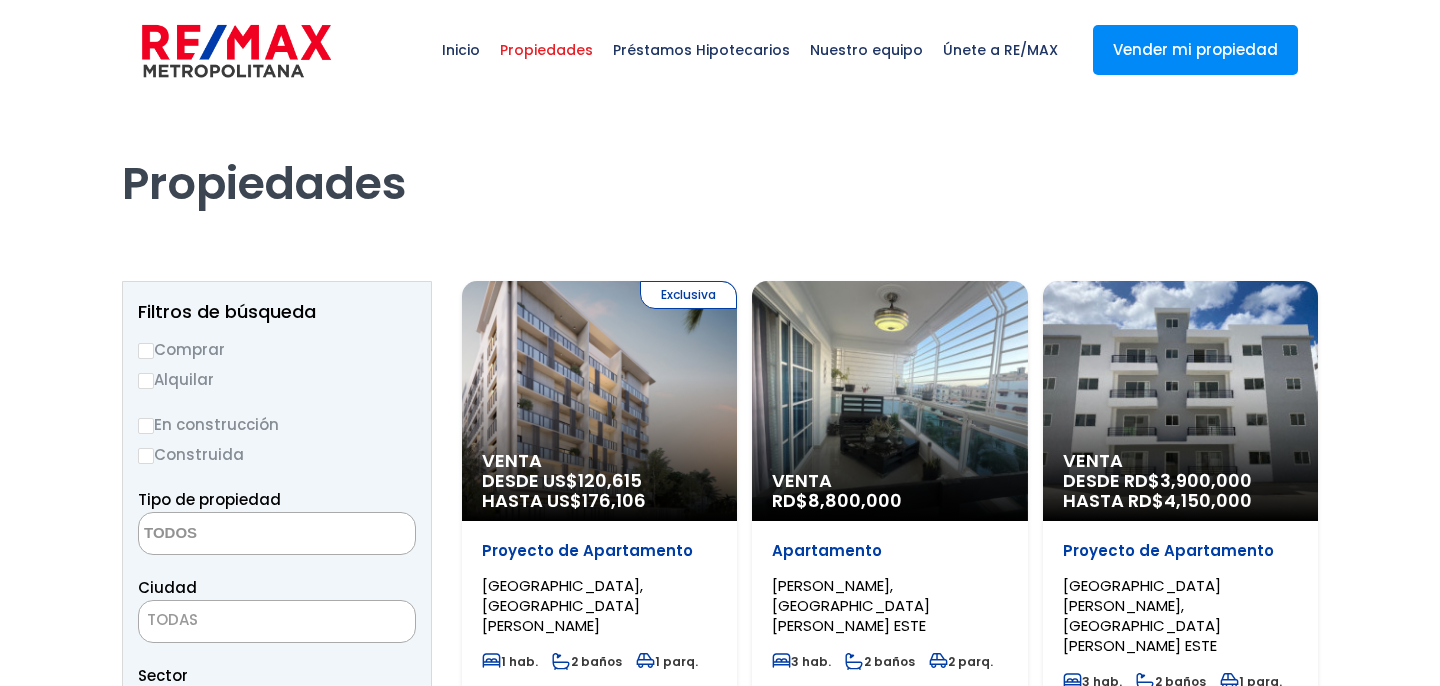 scroll, scrollTop: 0, scrollLeft: 0, axis: both 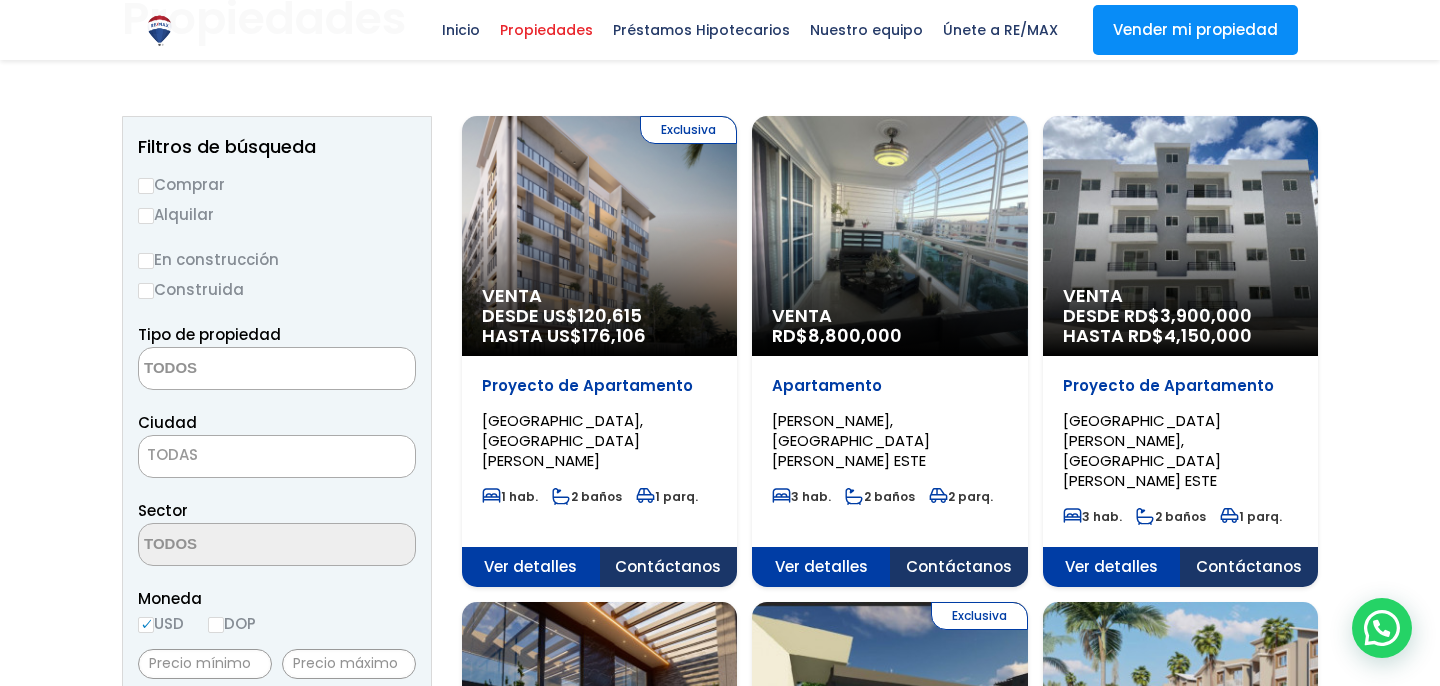click on "Comprar" at bounding box center [146, 186] 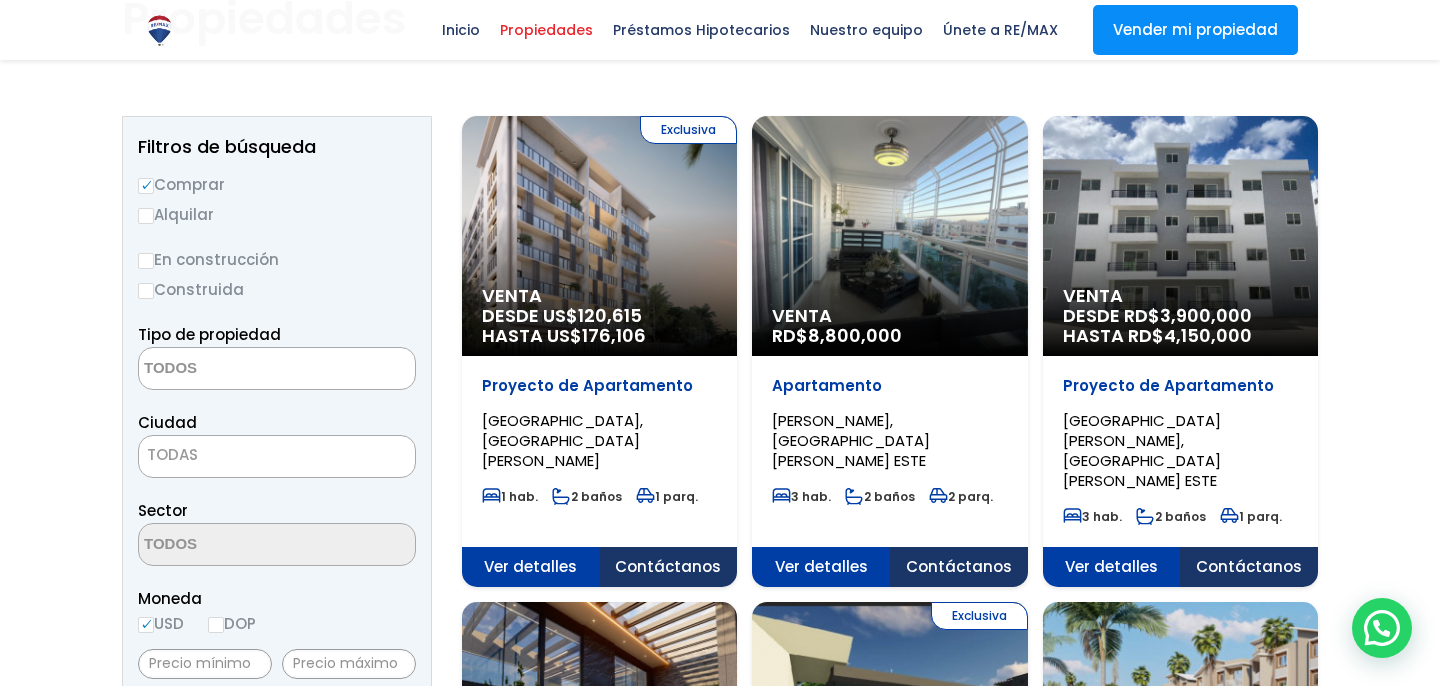 click at bounding box center (236, 369) 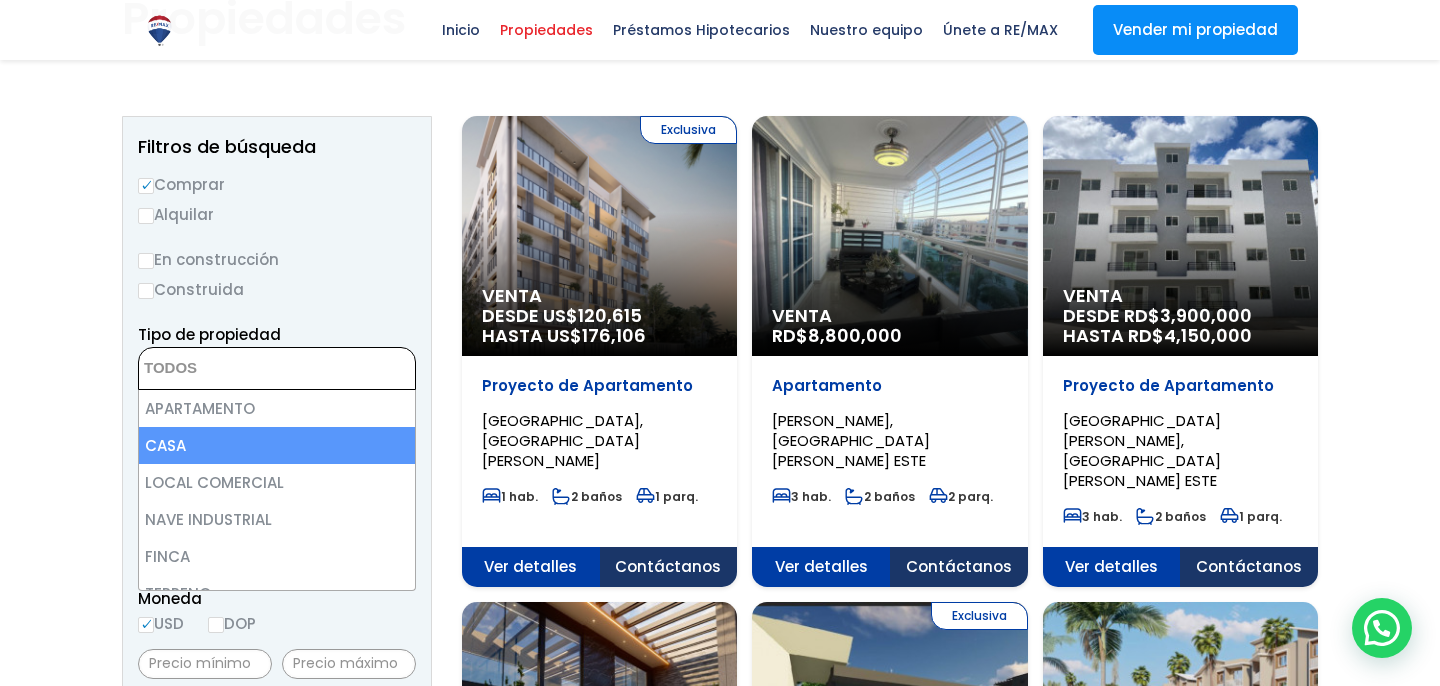 select on "house" 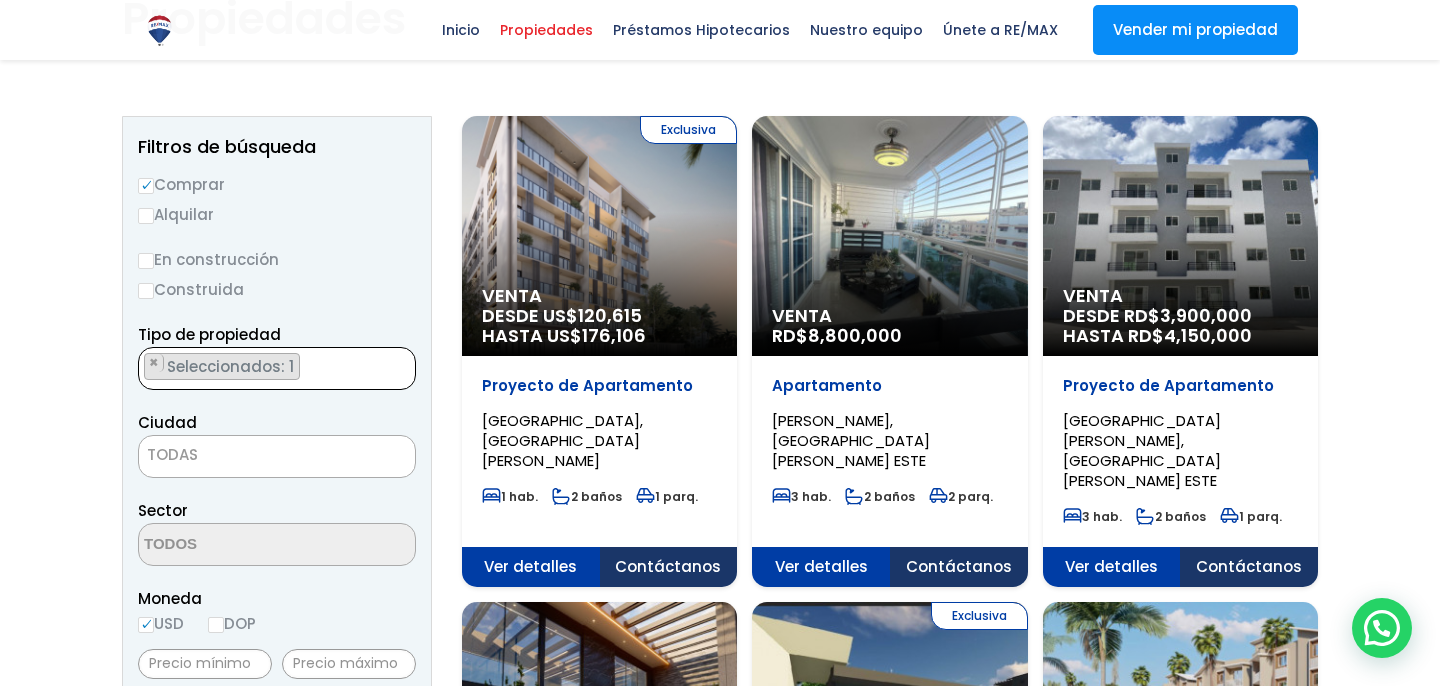 scroll, scrollTop: 23, scrollLeft: 0, axis: vertical 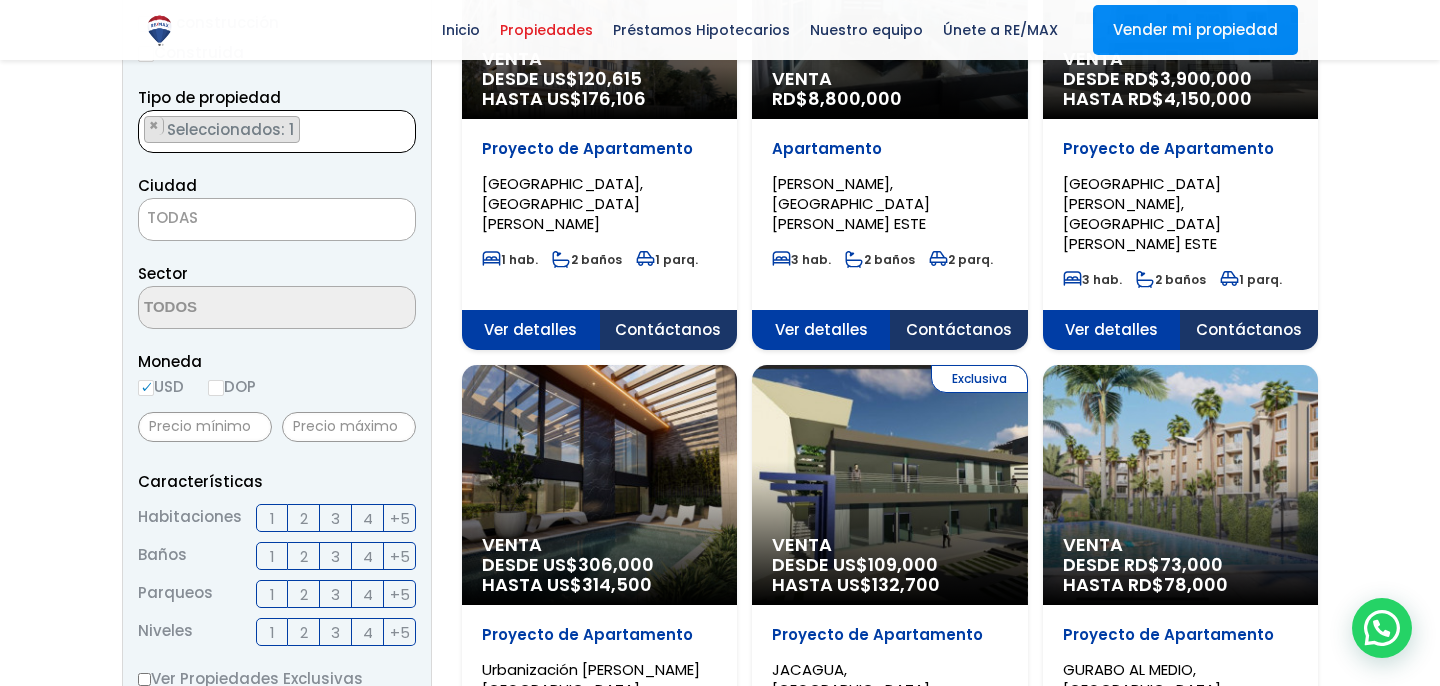 click on "TODAS" at bounding box center [277, 218] 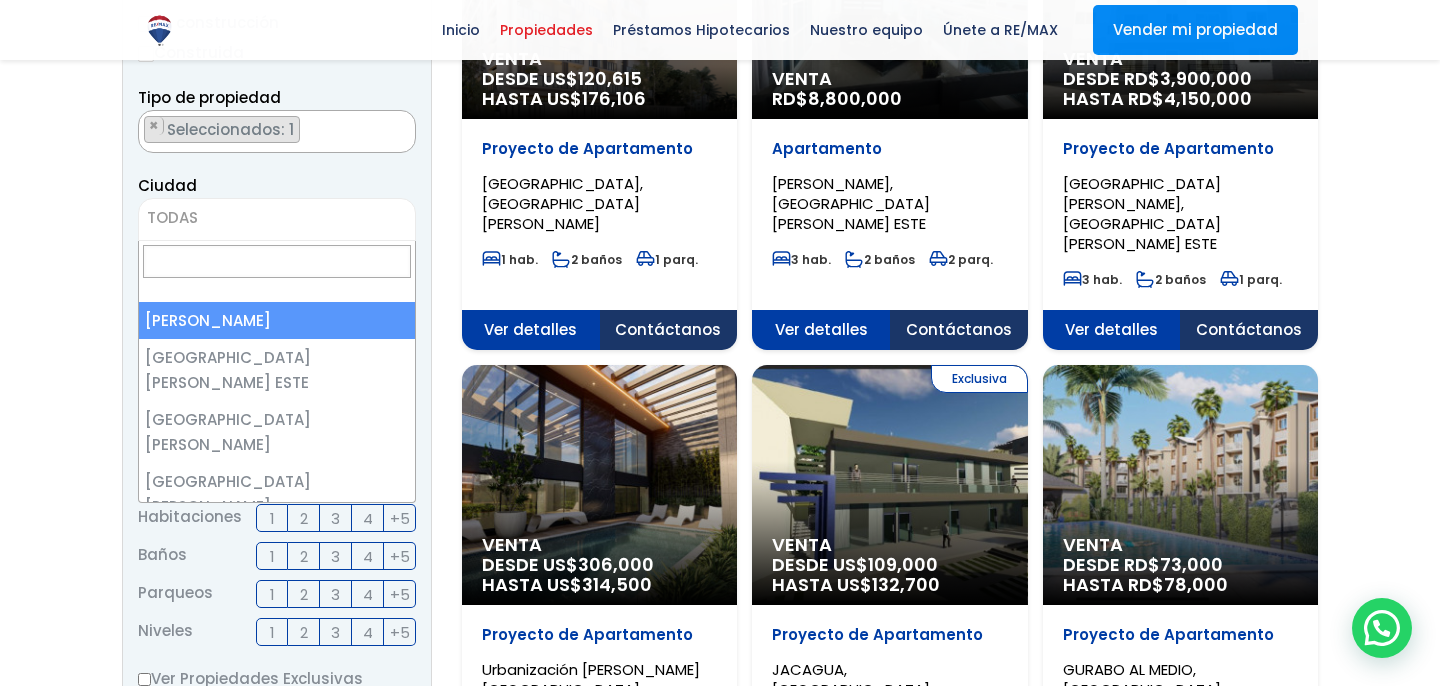 select on "1" 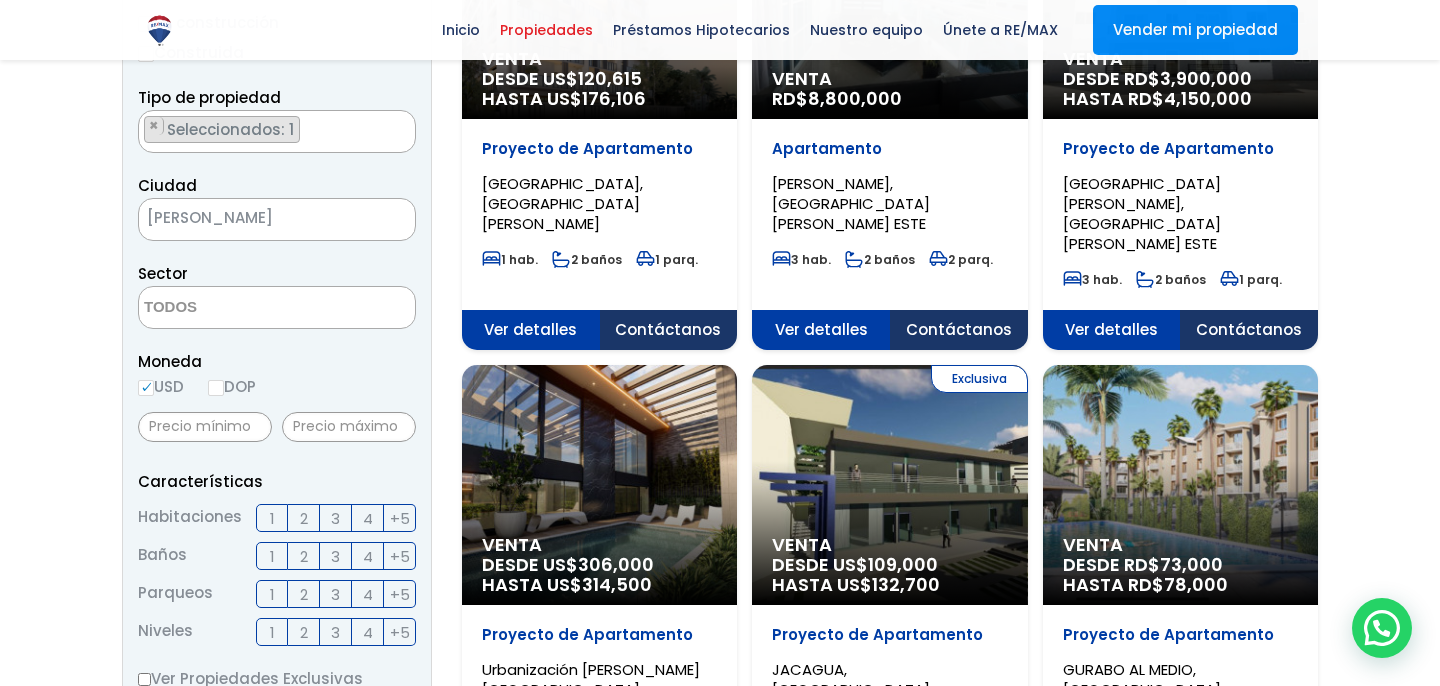 click at bounding box center (236, 308) 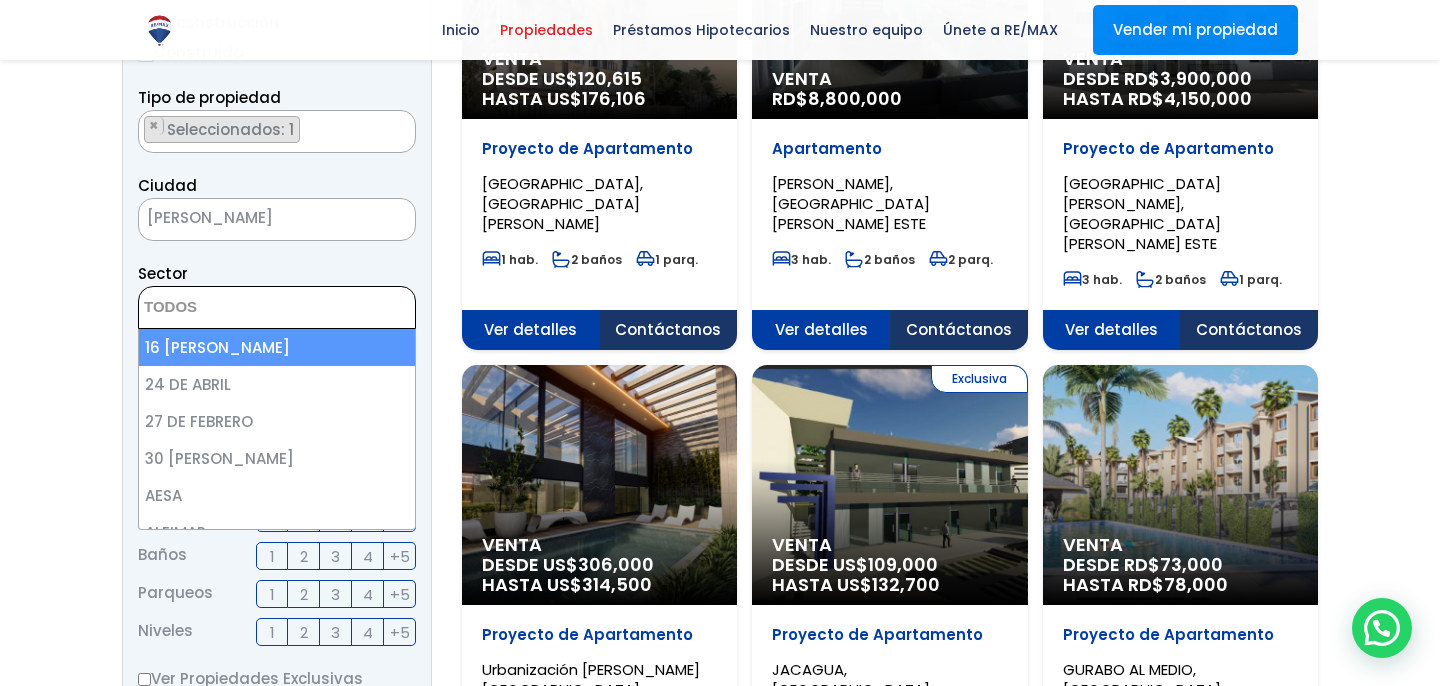 click at bounding box center [236, 308] 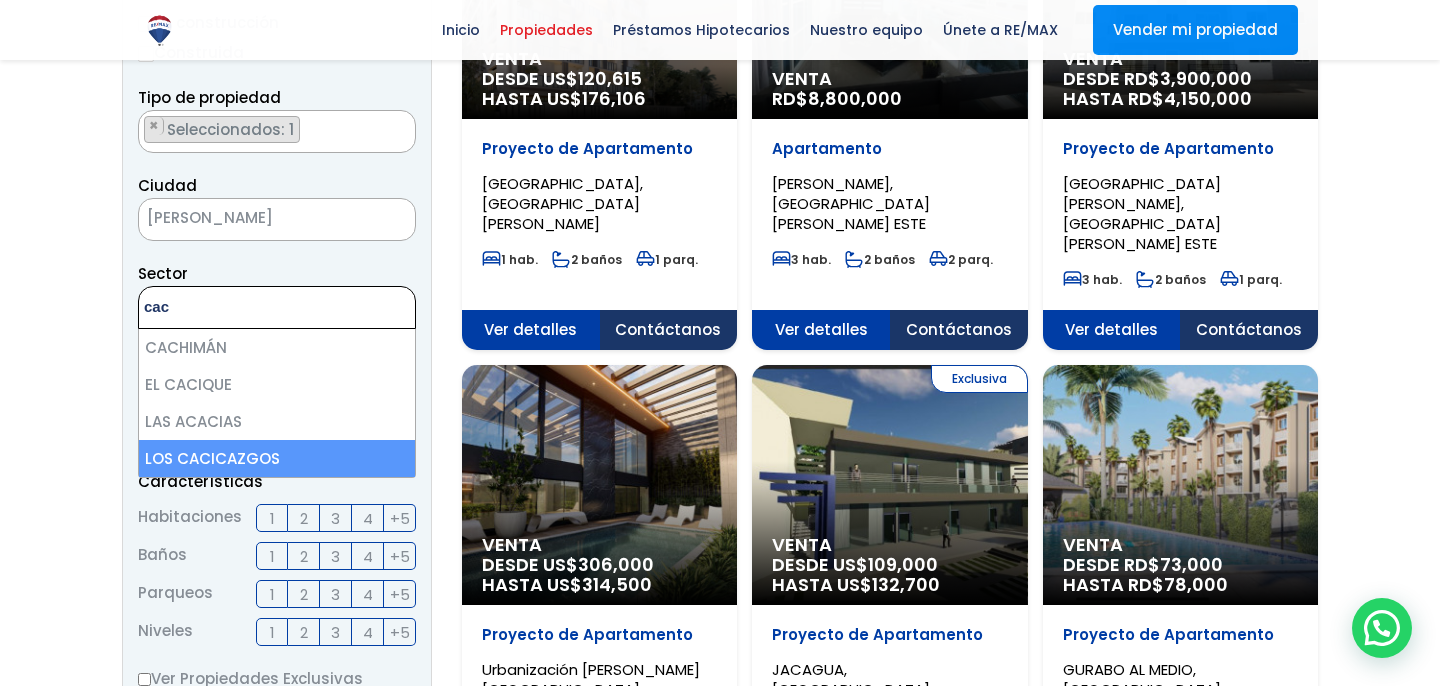 type on "cac" 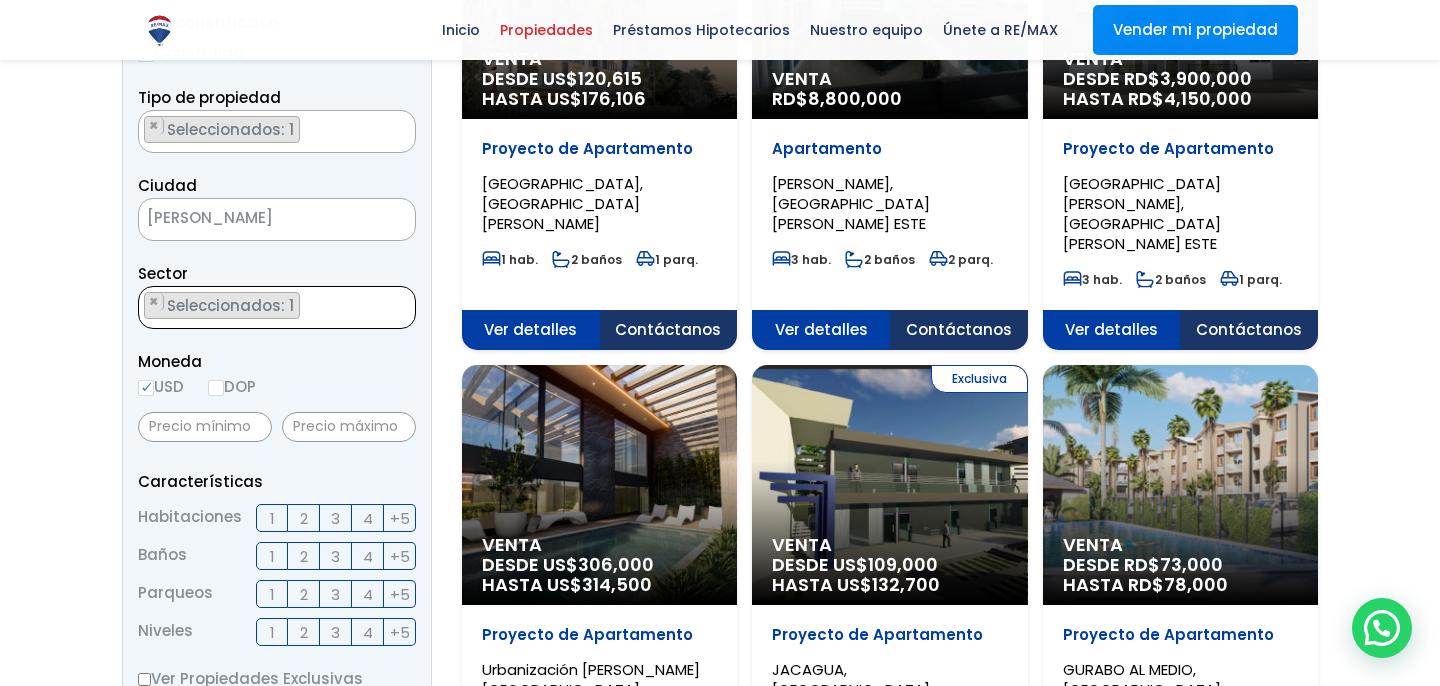 scroll, scrollTop: 3335, scrollLeft: 0, axis: vertical 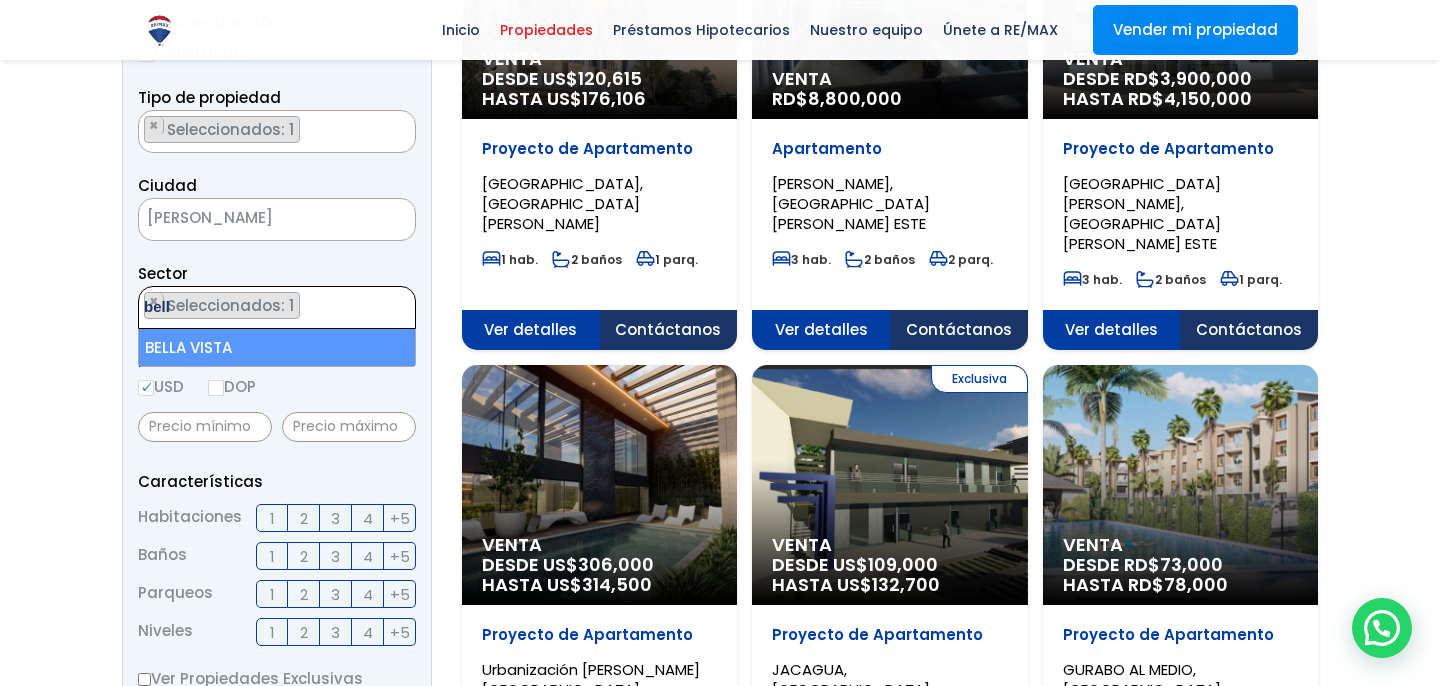 type on "bell" 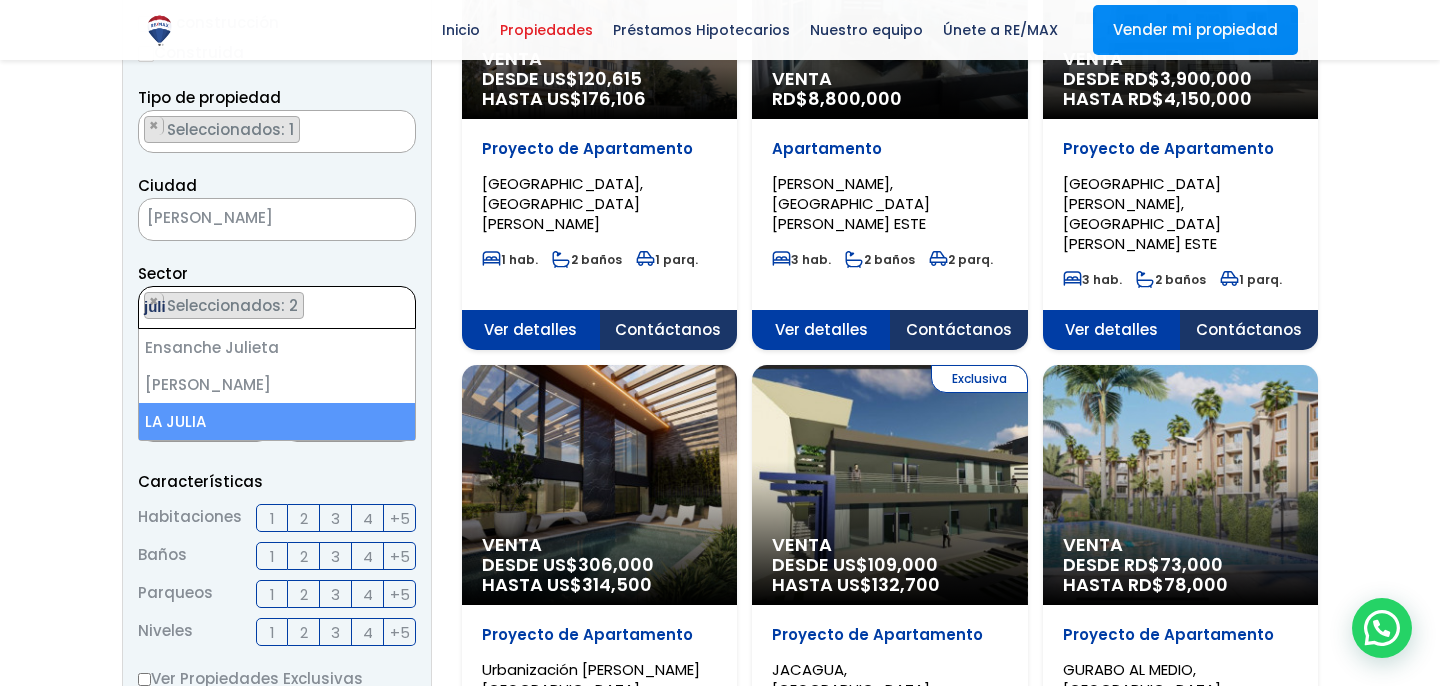 type on "juli" 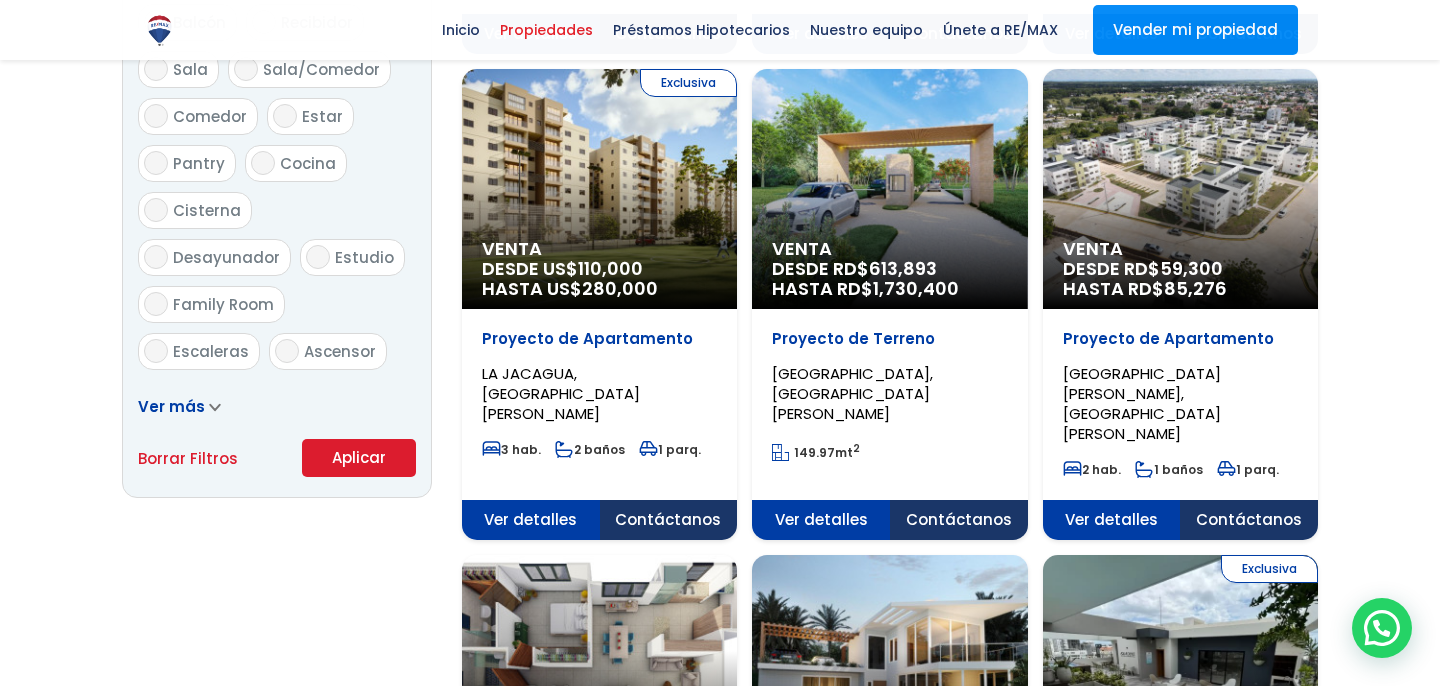 scroll, scrollTop: 1147, scrollLeft: 0, axis: vertical 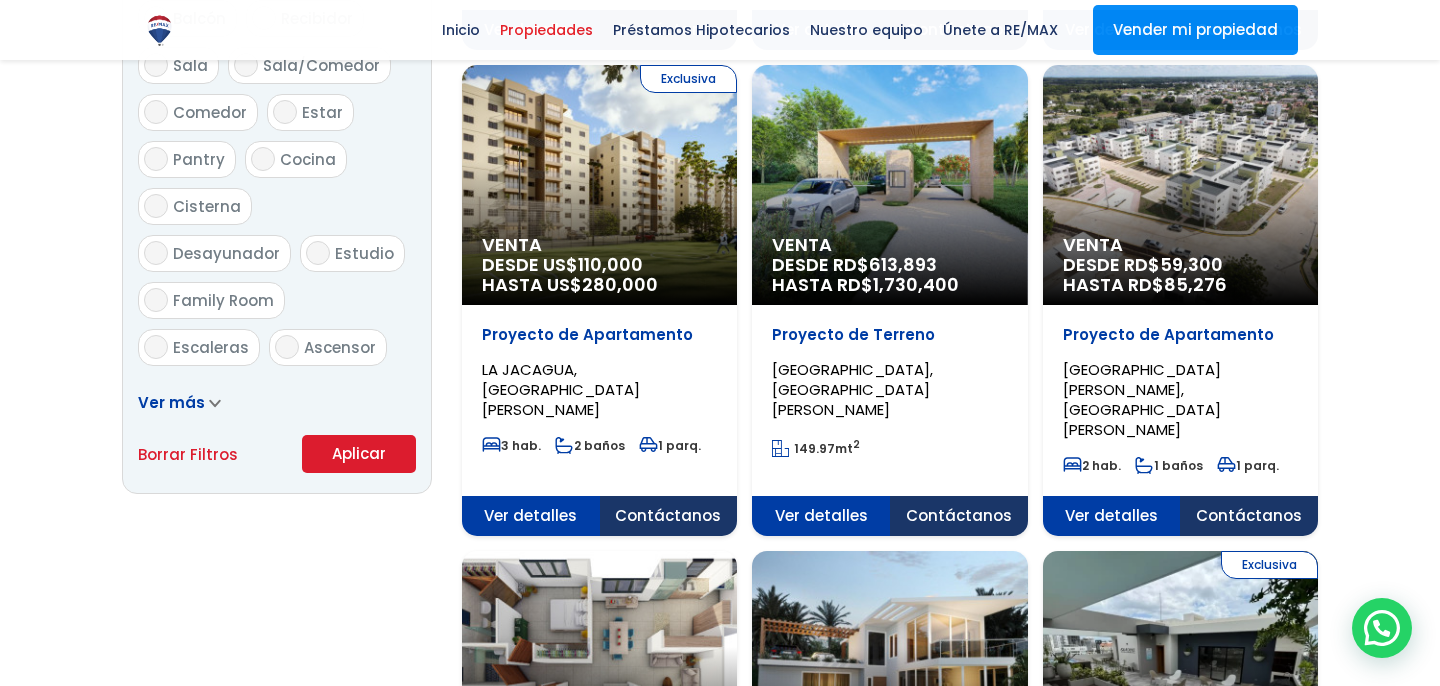 click on "Aplicar" at bounding box center [359, 454] 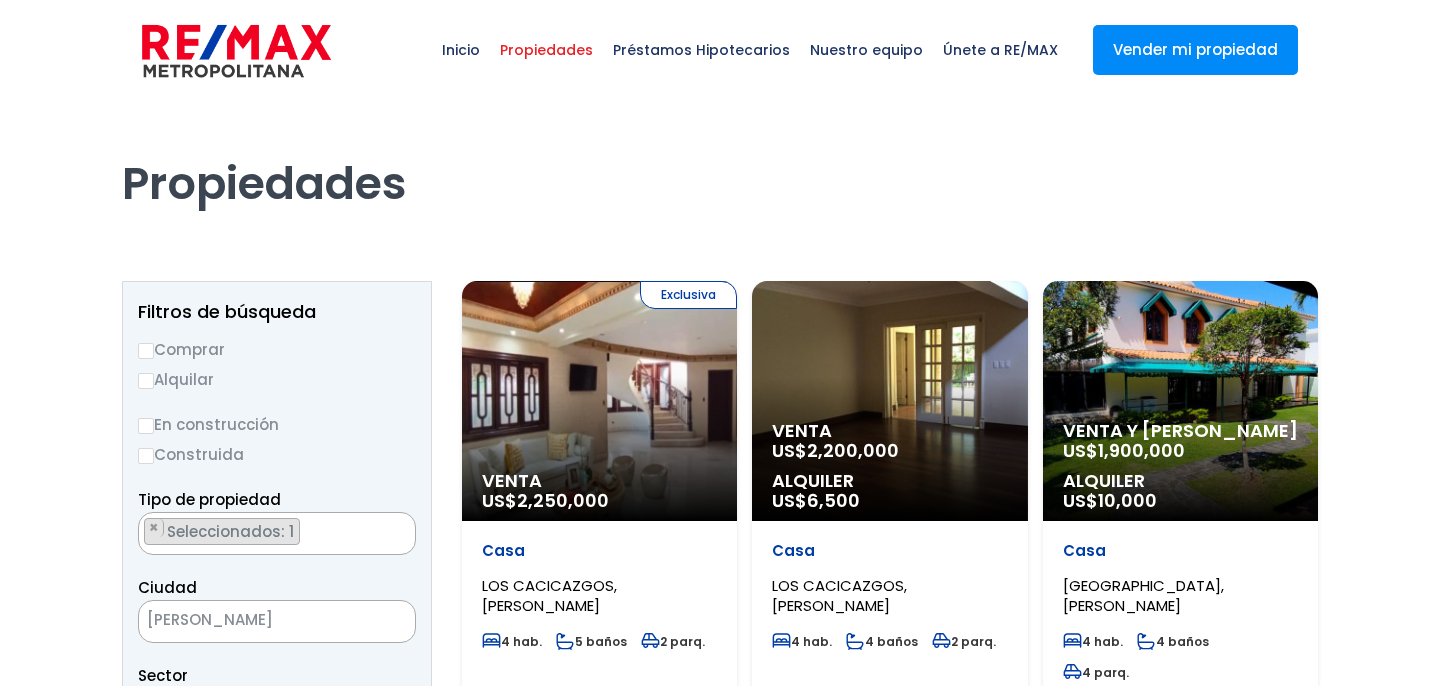 scroll, scrollTop: 0, scrollLeft: 0, axis: both 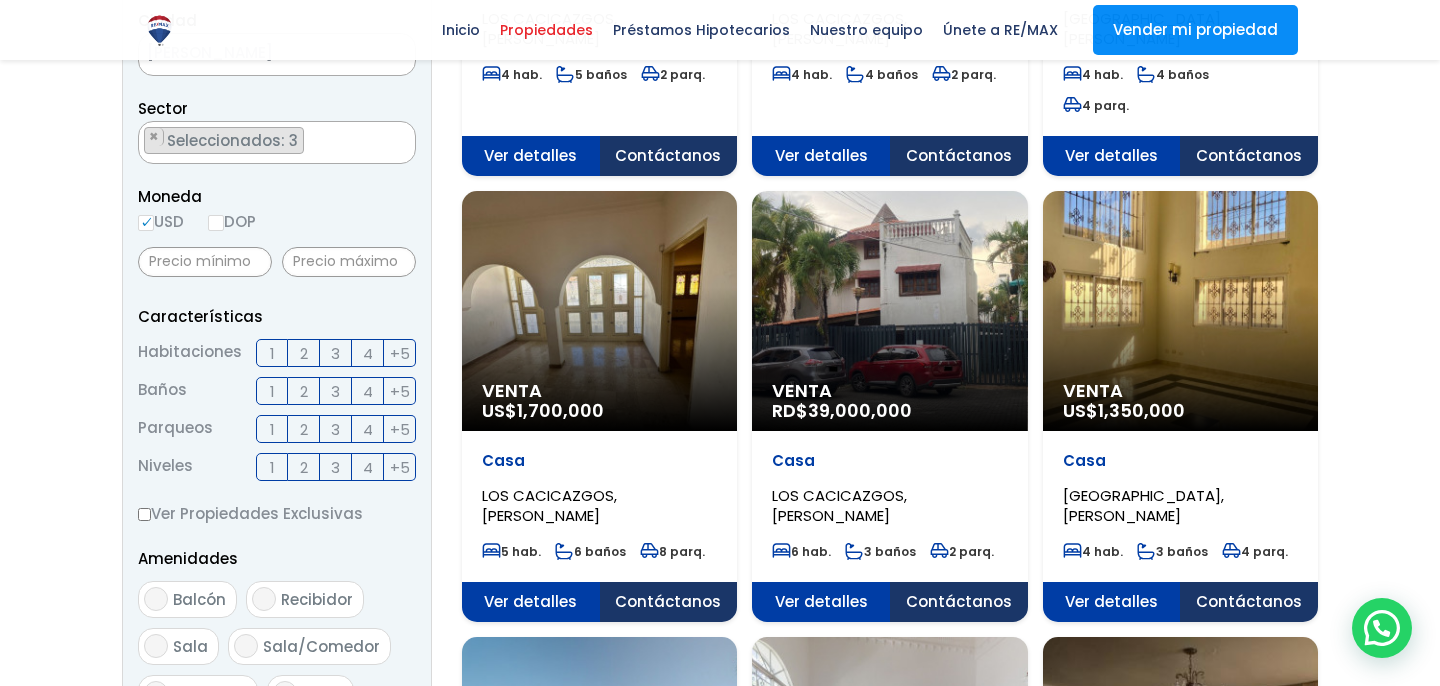 click on "Venta
US$  1,700,000" at bounding box center (599, -166) 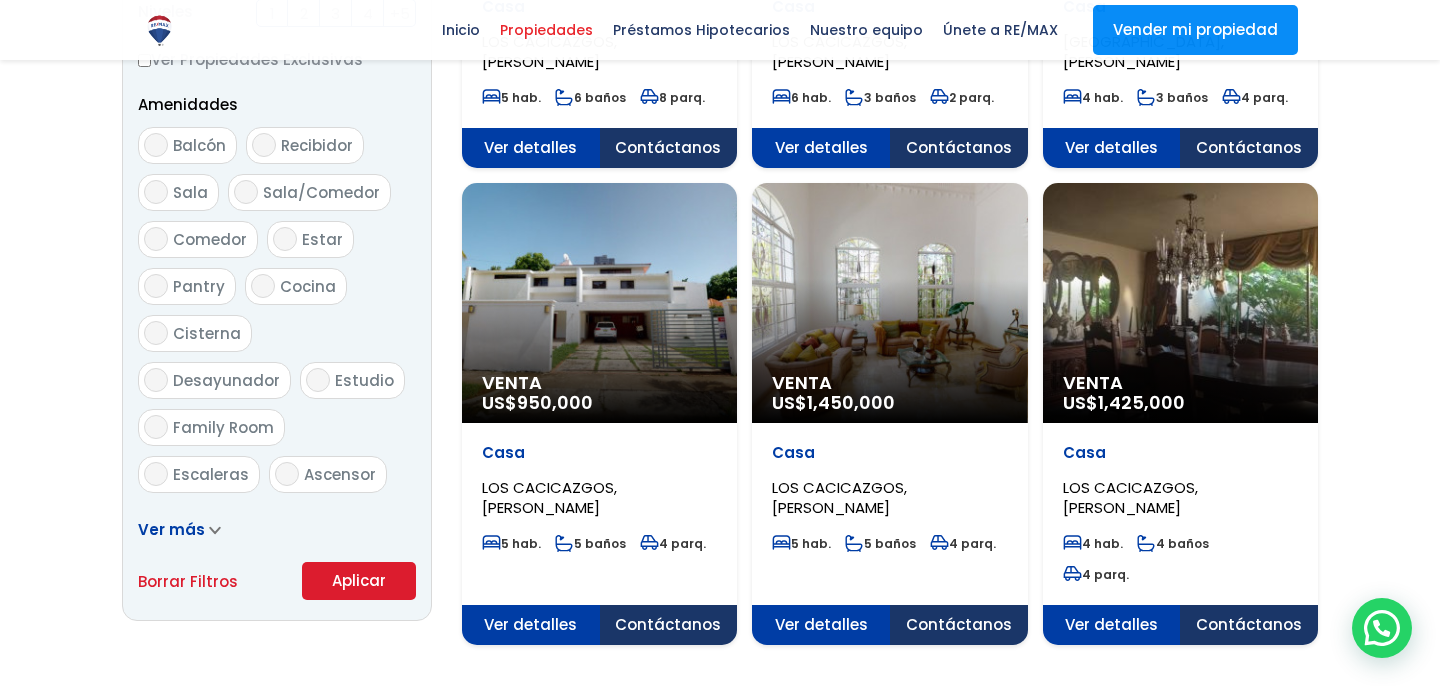 scroll, scrollTop: 1000, scrollLeft: 0, axis: vertical 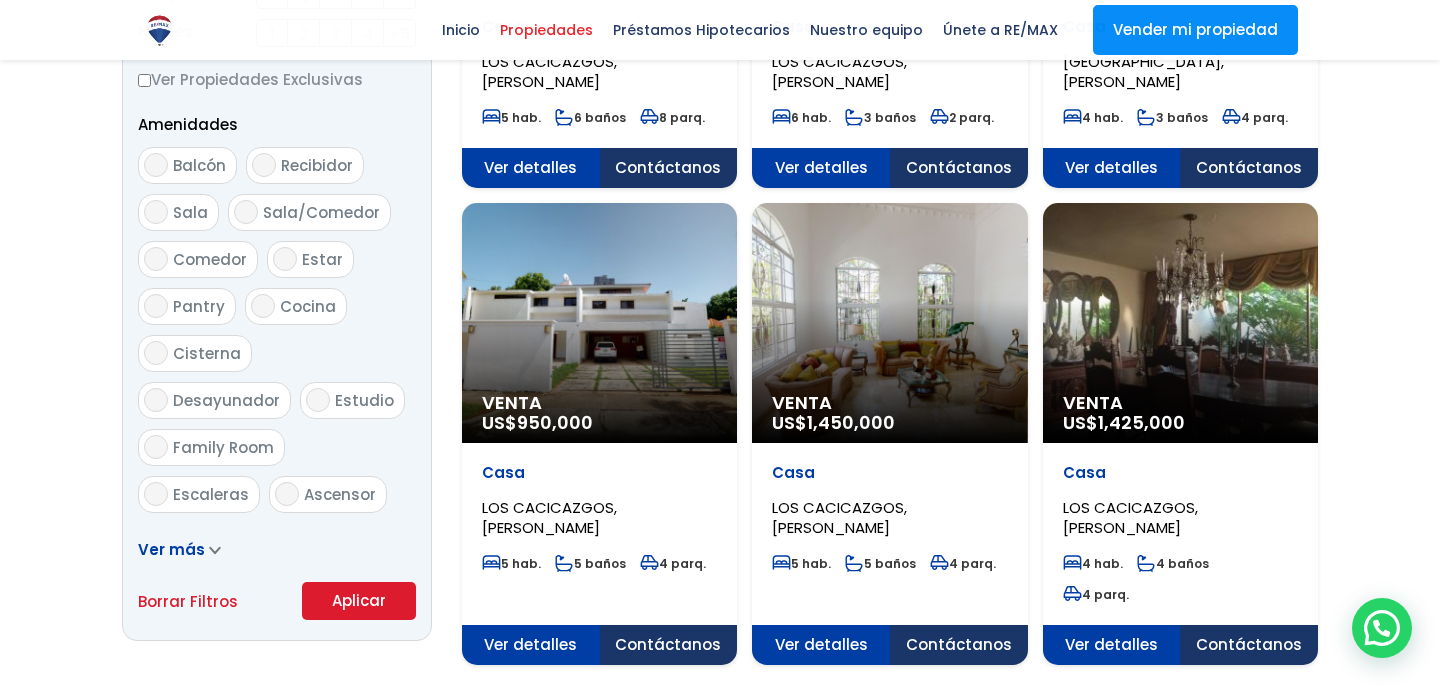 click on "Ver detalles" at bounding box center [531, -278] 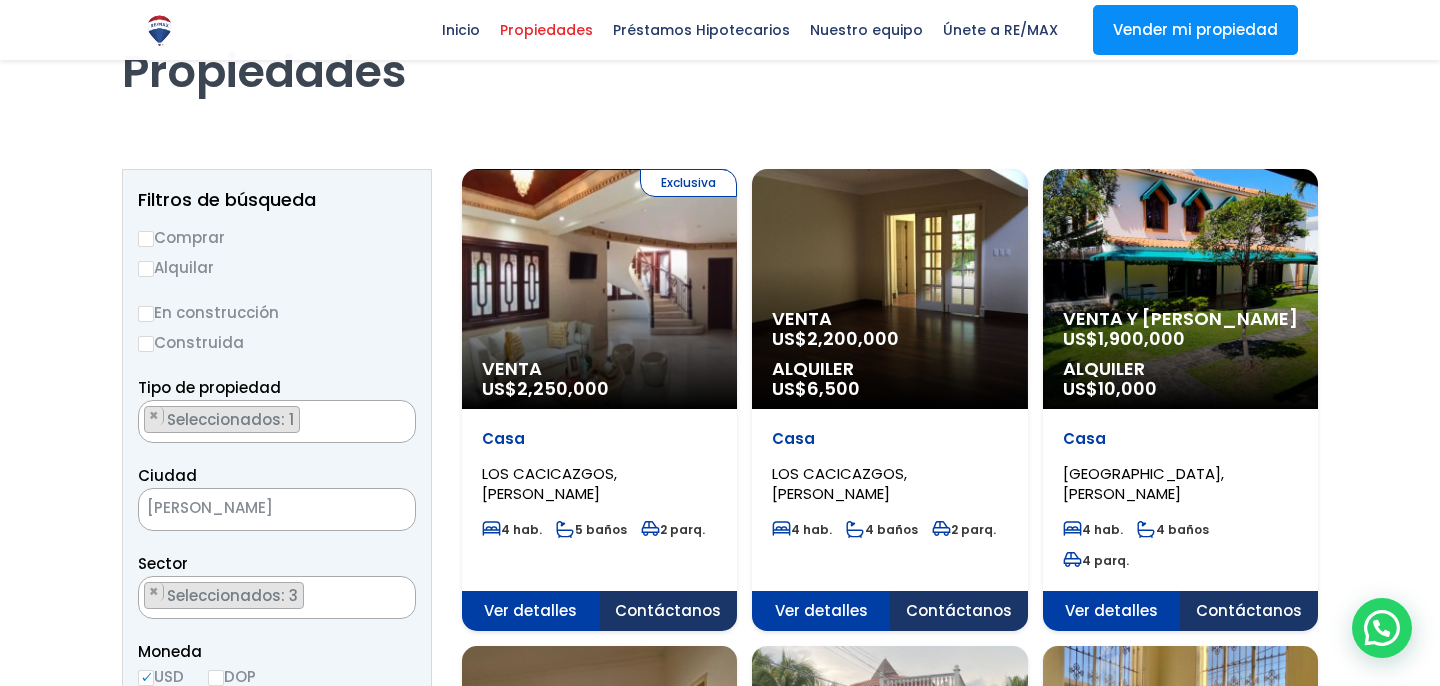 scroll, scrollTop: 105, scrollLeft: 0, axis: vertical 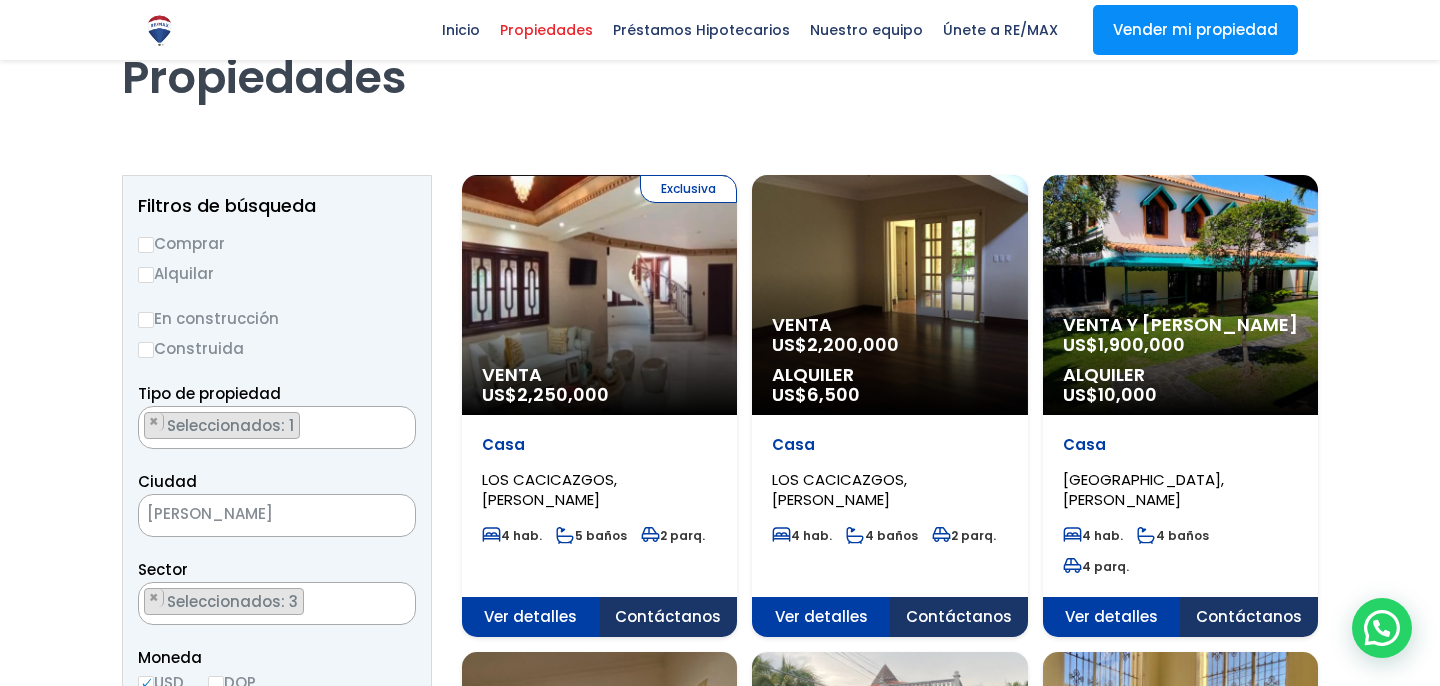 click on "Exclusiva
Venta
US$  2,250,000" at bounding box center (599, 295) 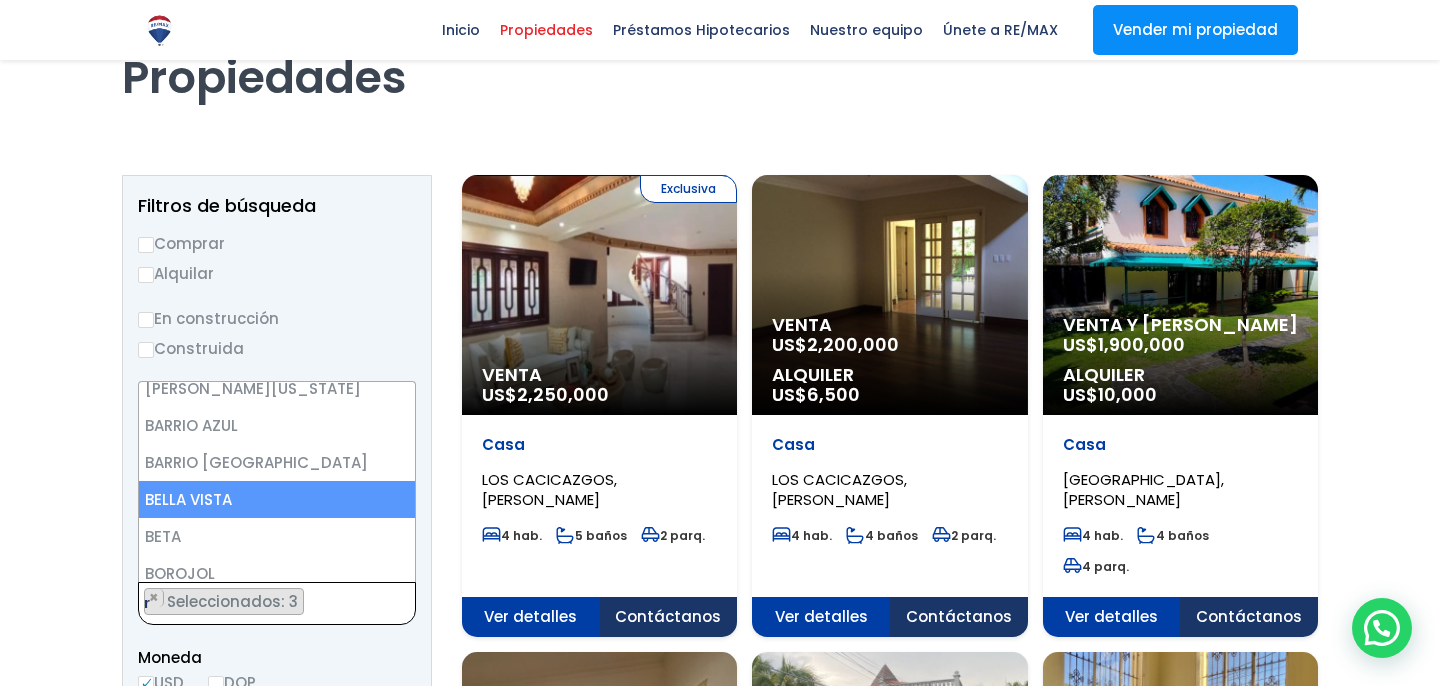 scroll, scrollTop: 0, scrollLeft: 0, axis: both 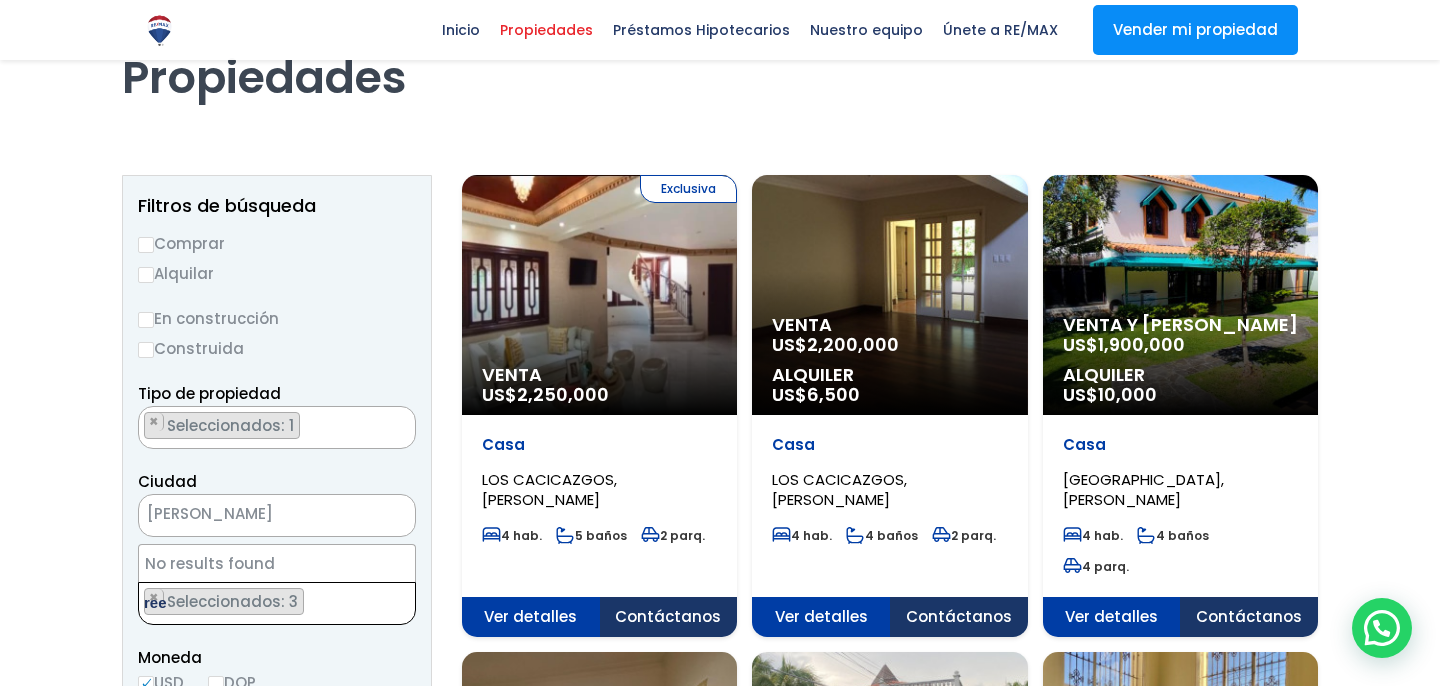 type on "ree" 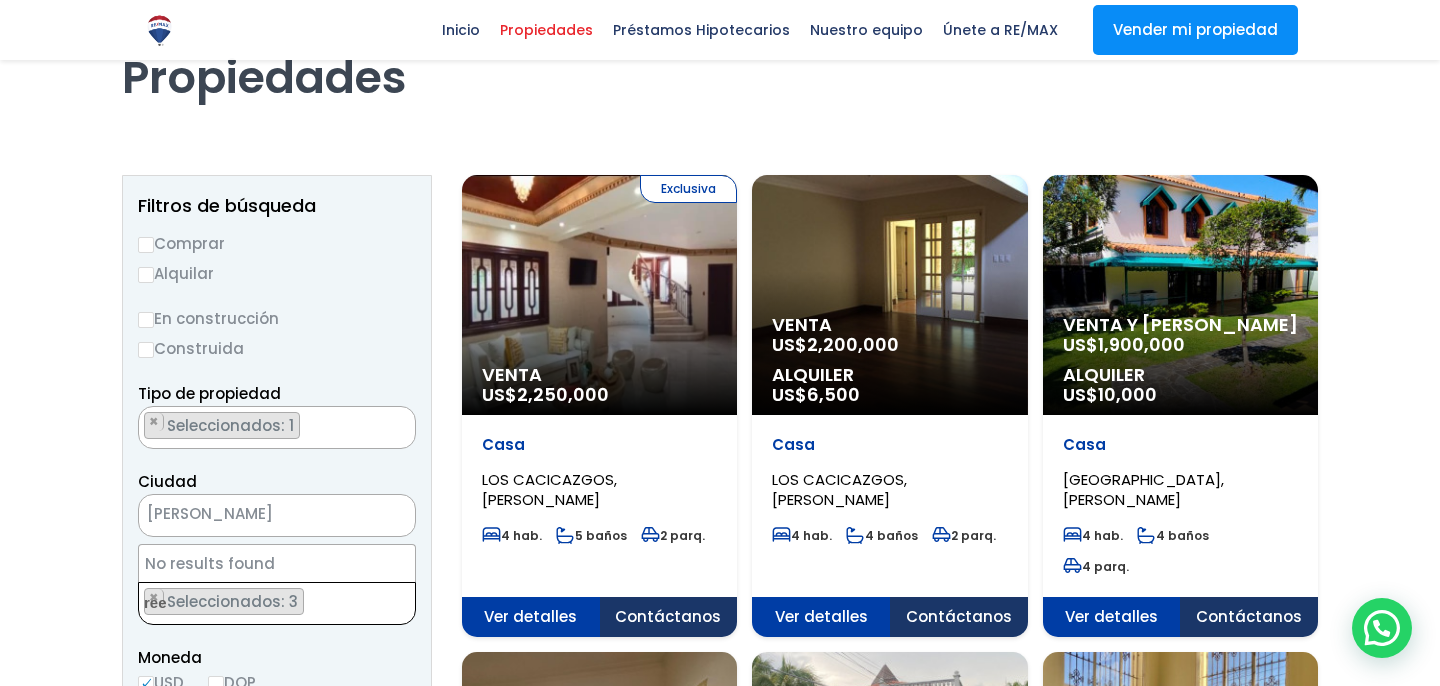 click on "× Seleccionados: 3 × Seleccionados: 3 × Seleccionados: 3" at bounding box center (264, 604) 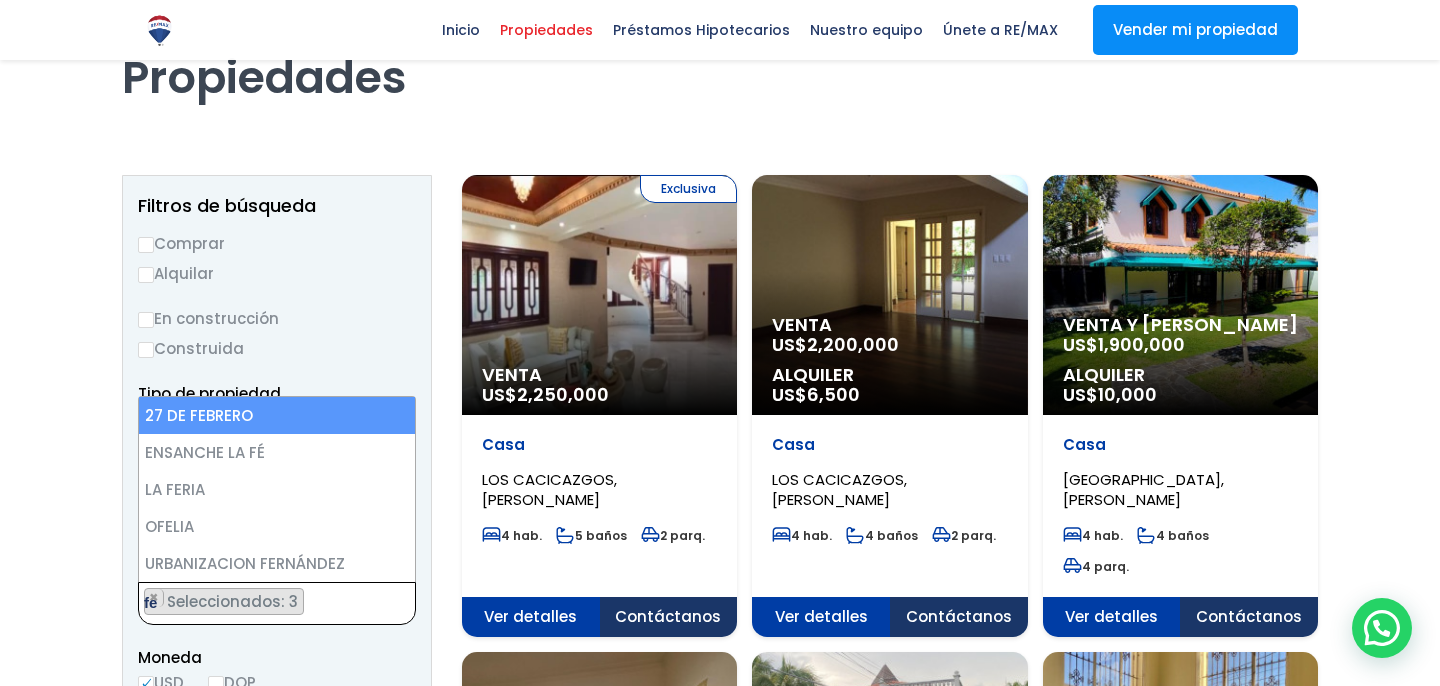 type on "f" 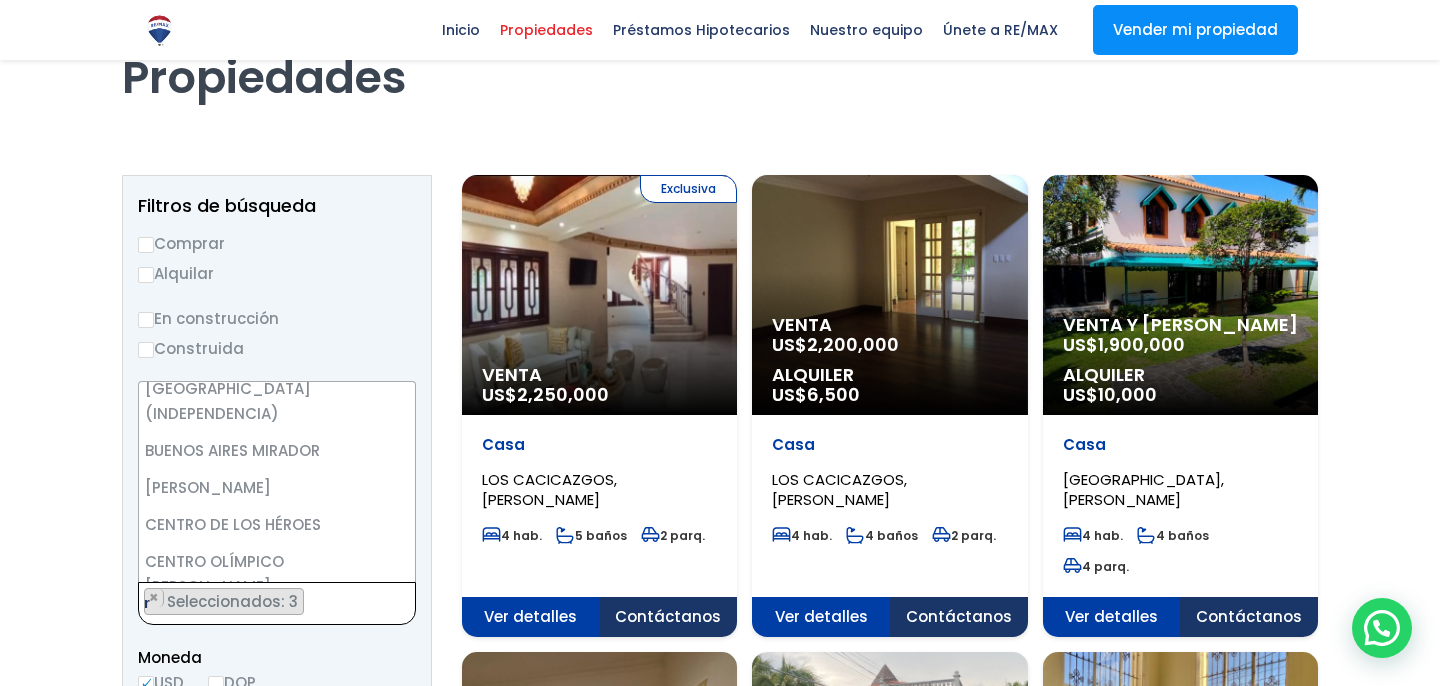 scroll, scrollTop: 0, scrollLeft: 0, axis: both 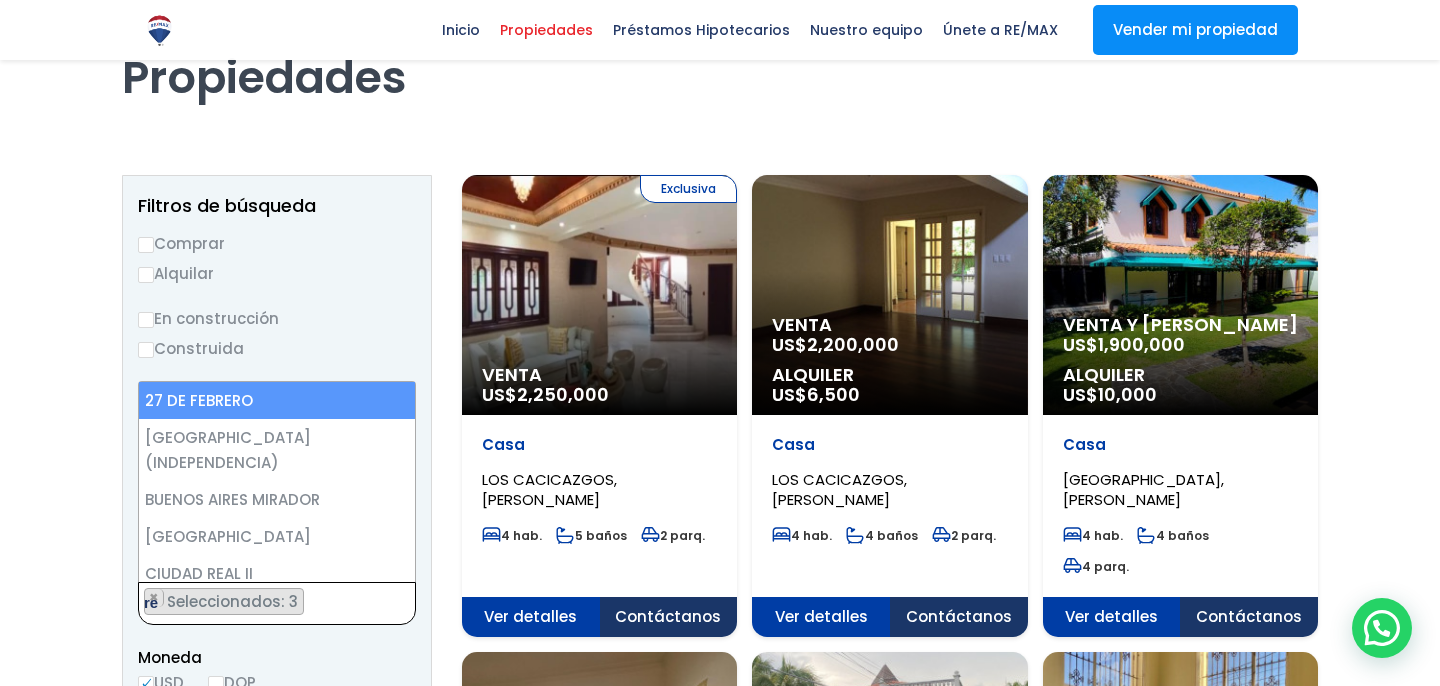 type on "r" 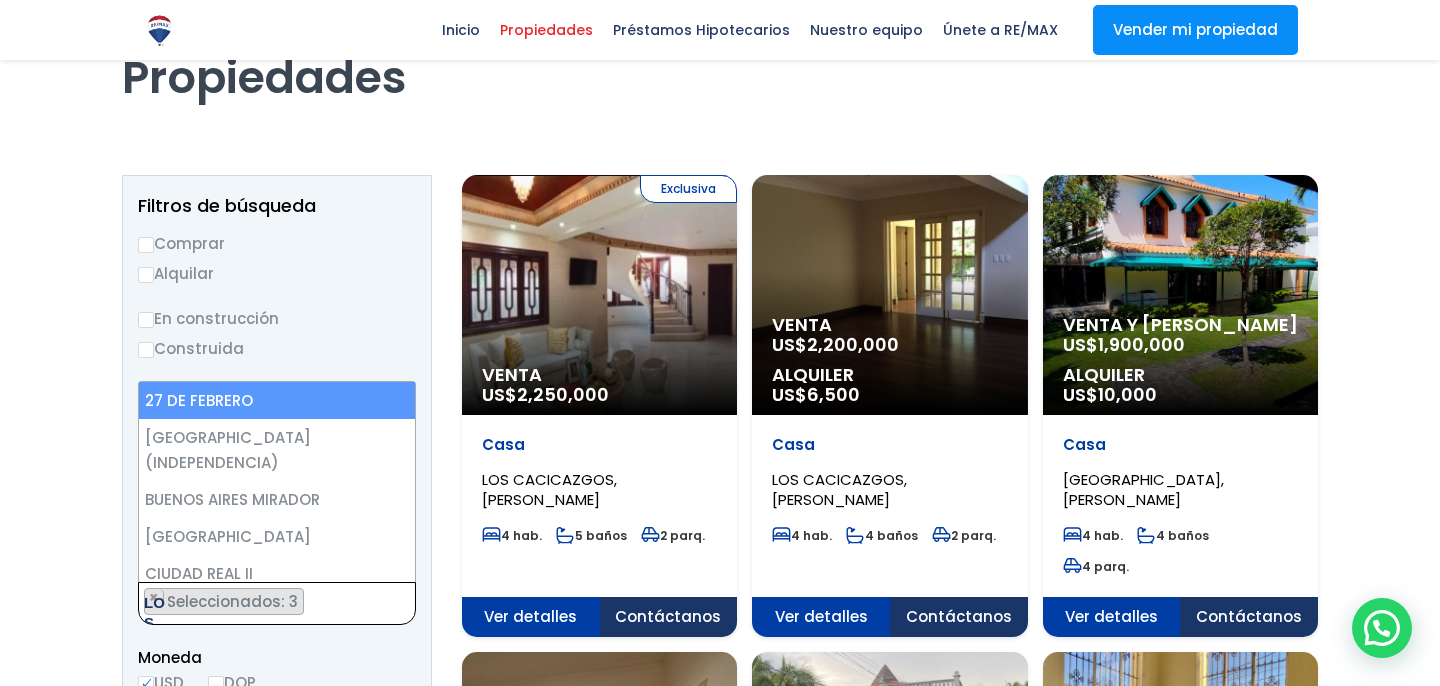 scroll, scrollTop: 0, scrollLeft: 0, axis: both 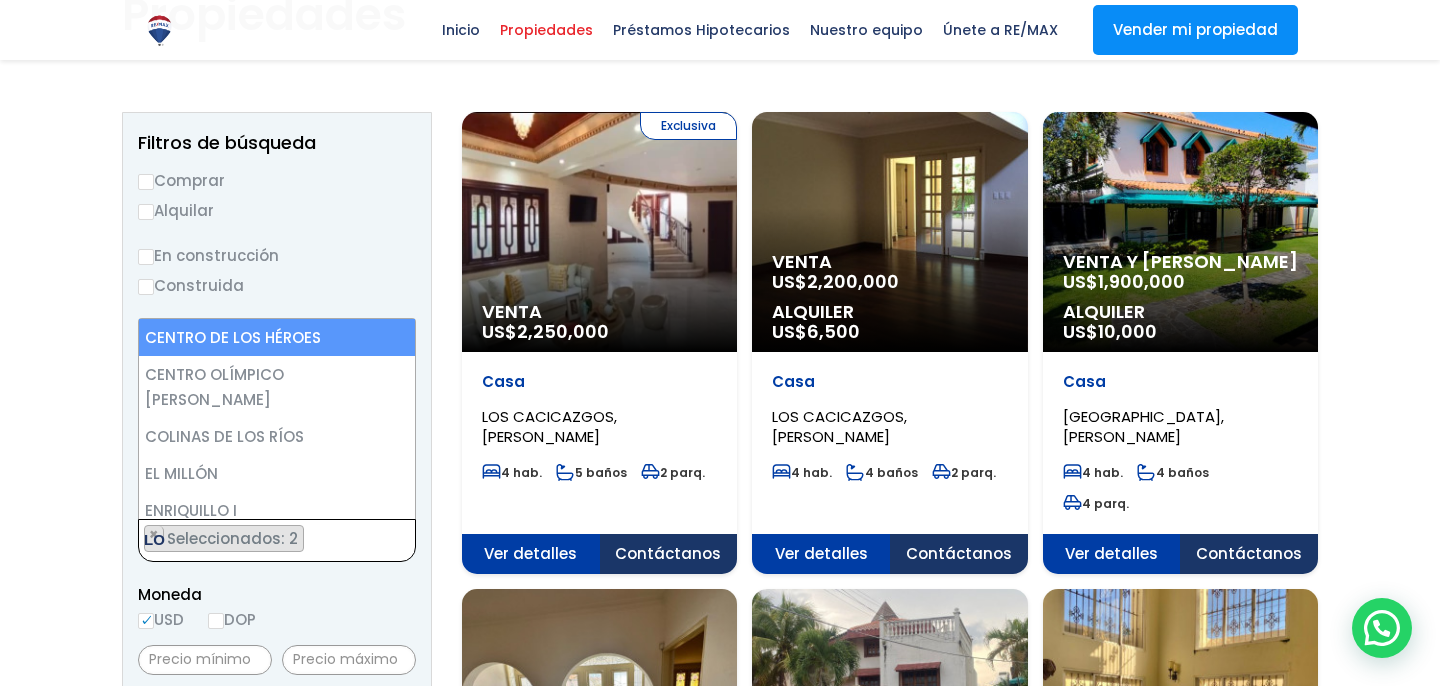 type on "L" 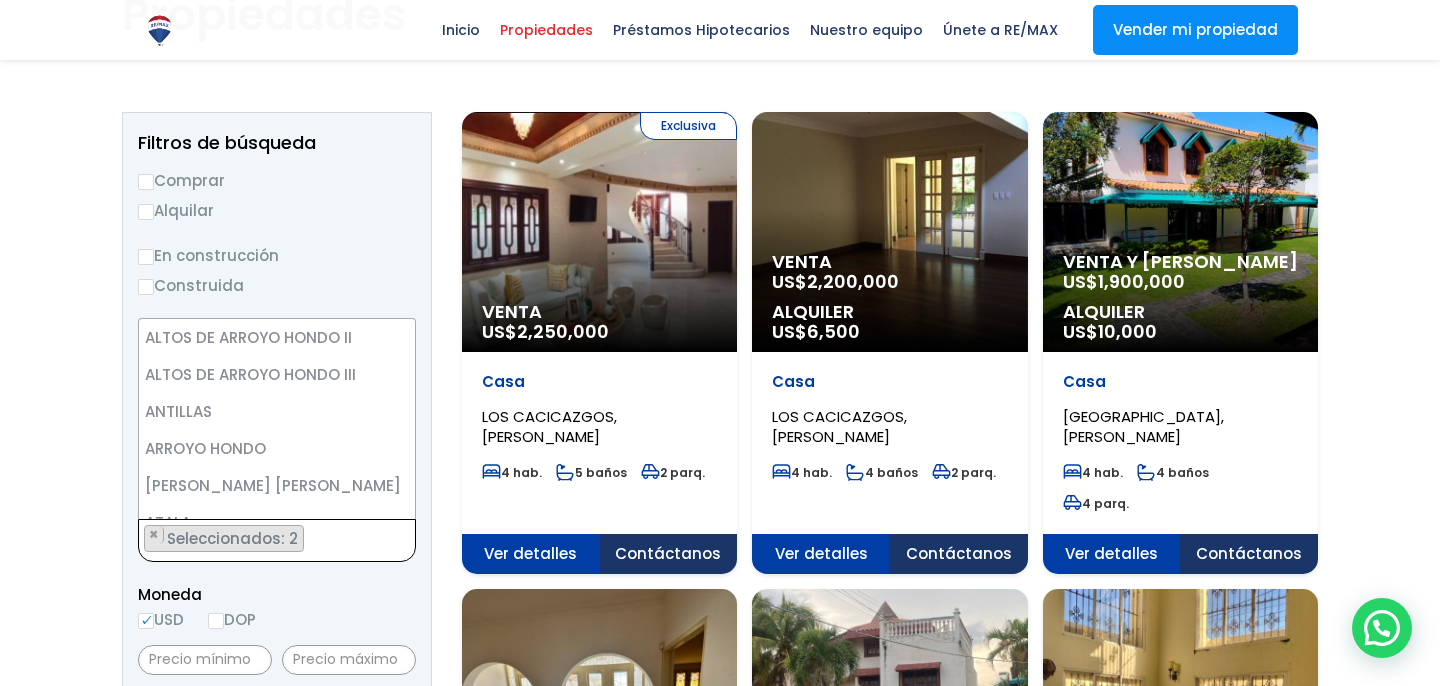 scroll, scrollTop: 592, scrollLeft: 0, axis: vertical 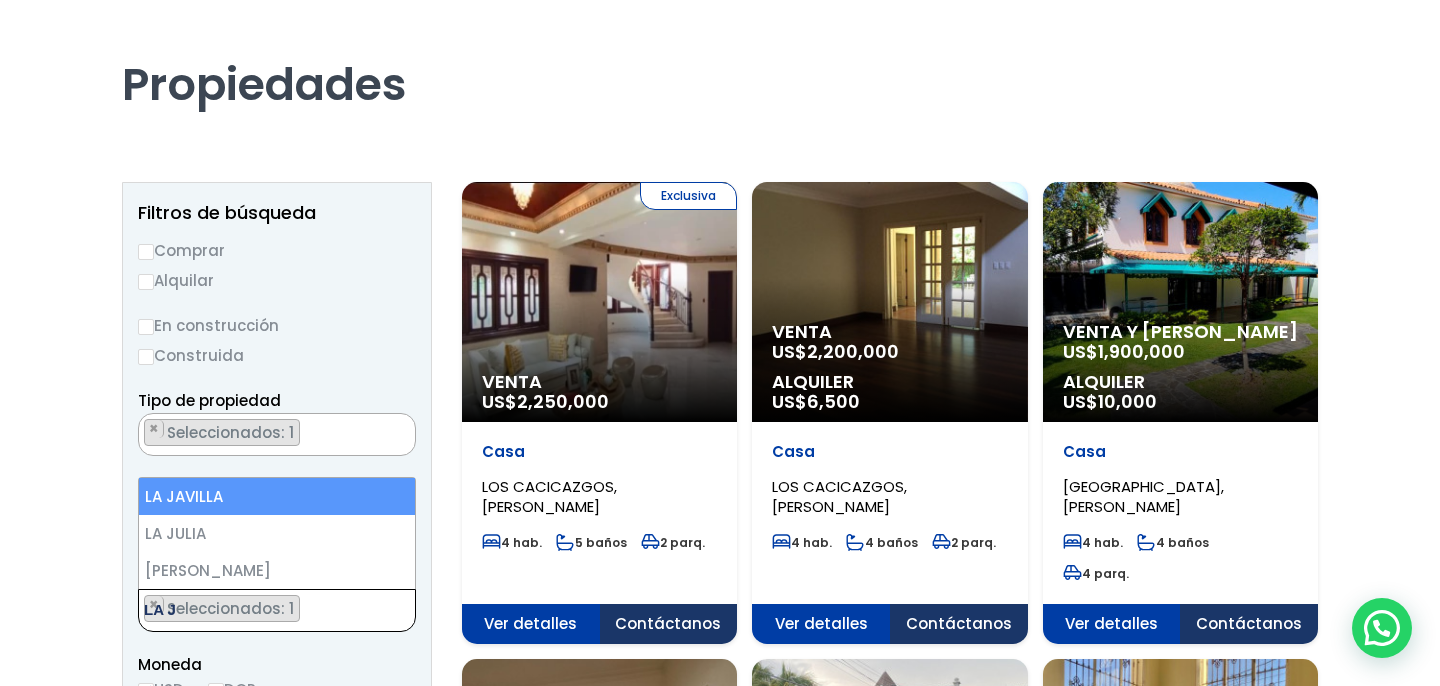 type on "LA J" 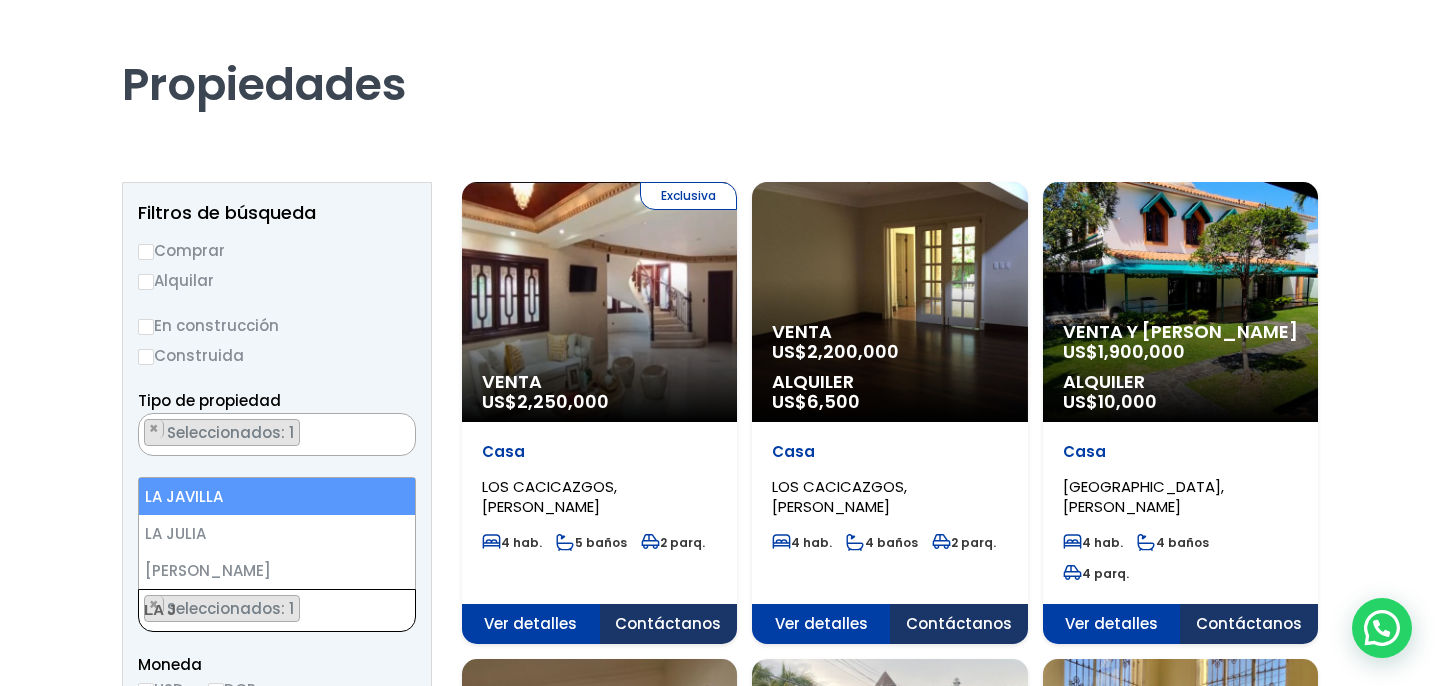 click on "Venta y [PERSON_NAME]" at bounding box center (599, 382) 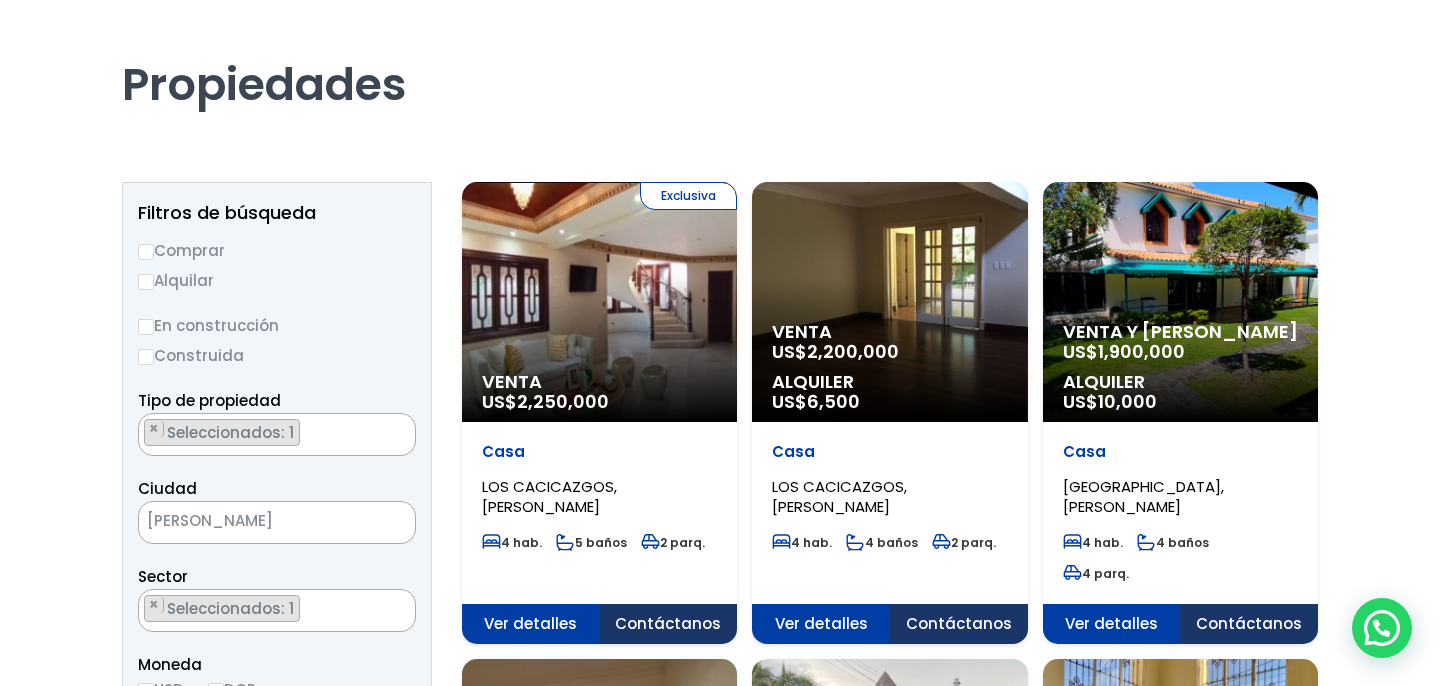 click on "× Seleccionados: 1" at bounding box center [264, 611] 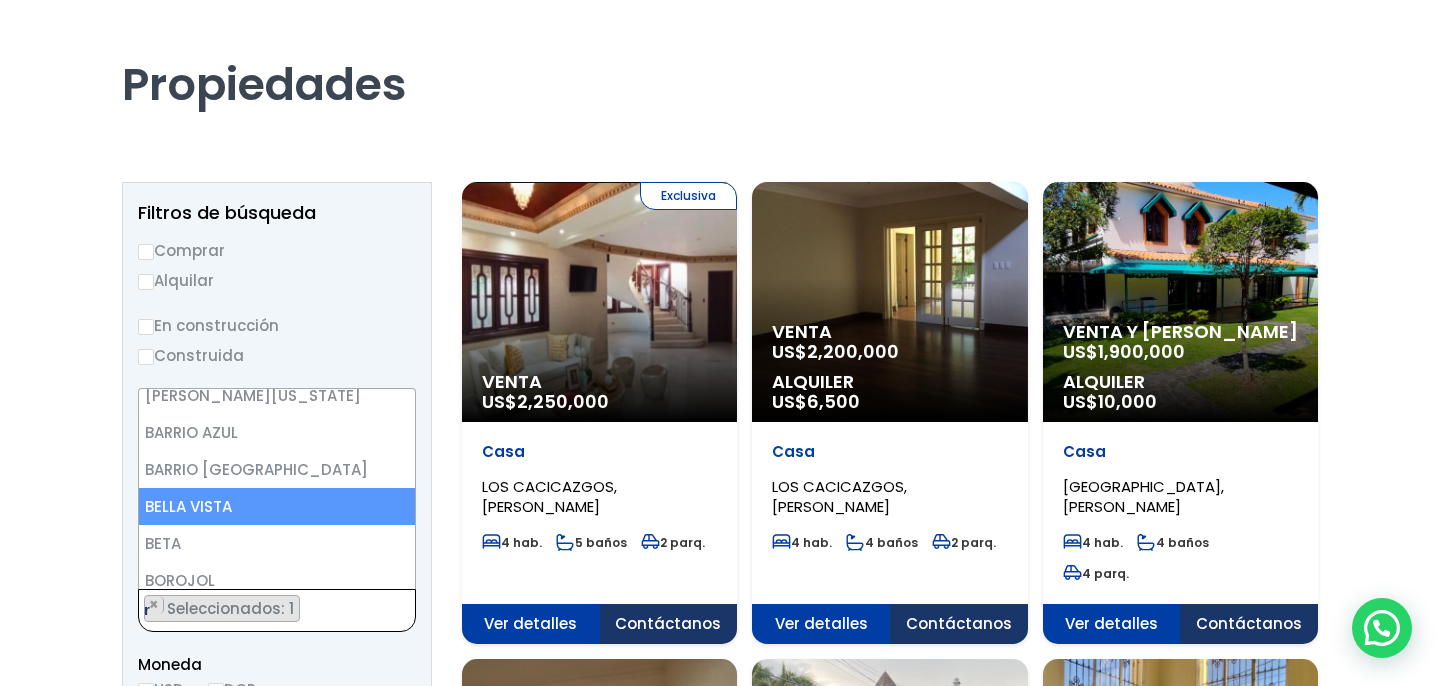 scroll, scrollTop: 0, scrollLeft: 0, axis: both 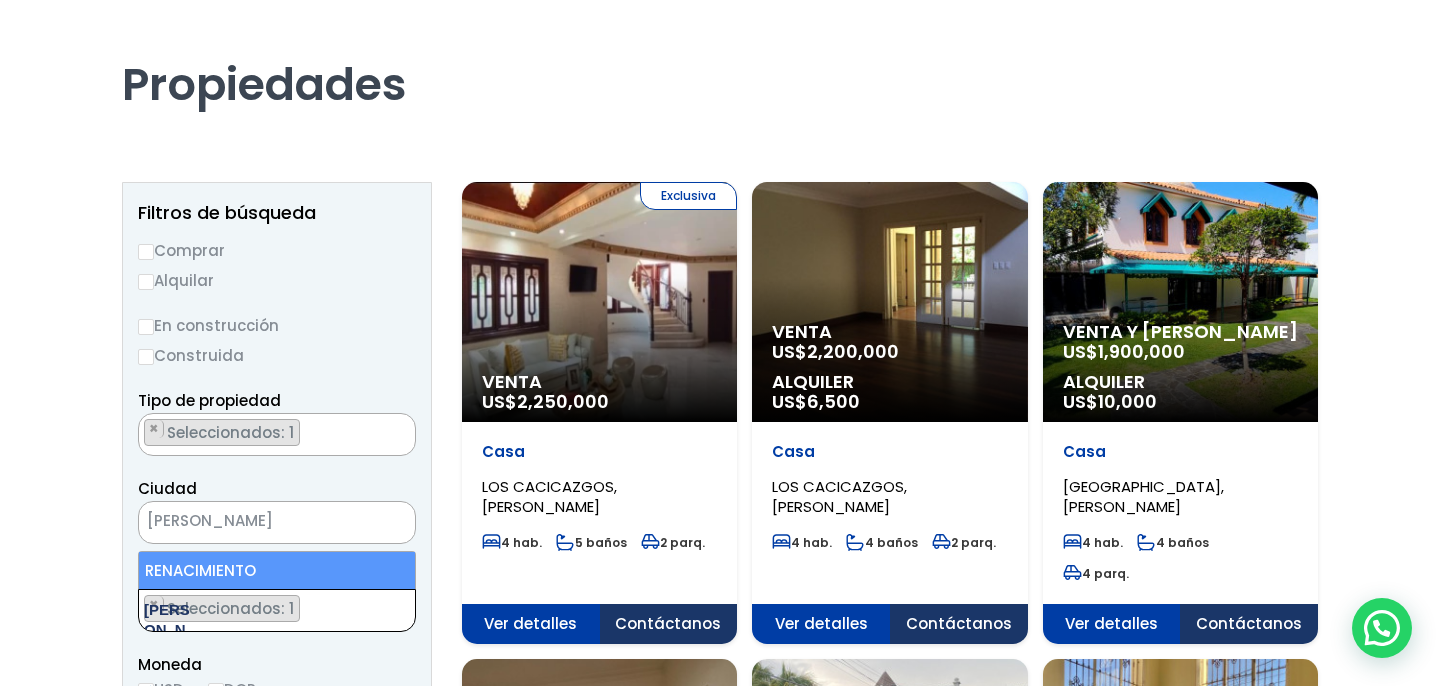 type on "rena" 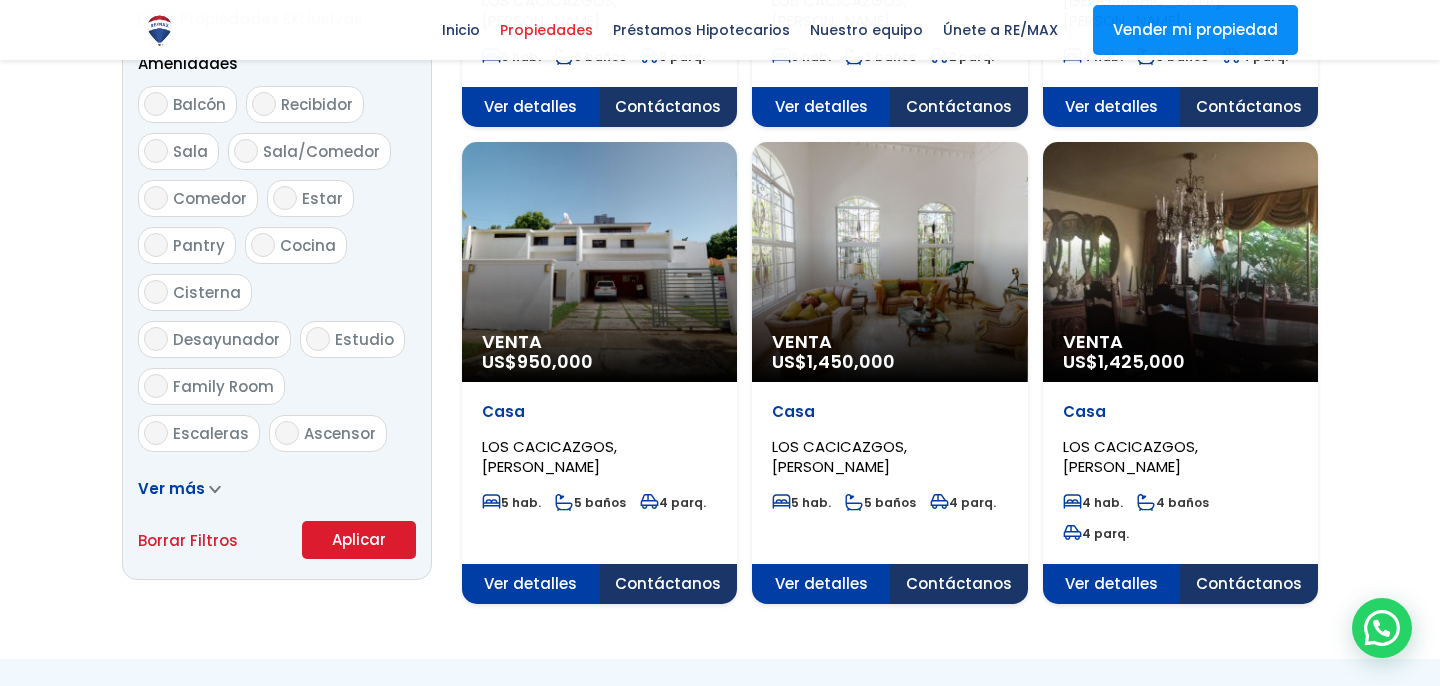 scroll, scrollTop: 1064, scrollLeft: 0, axis: vertical 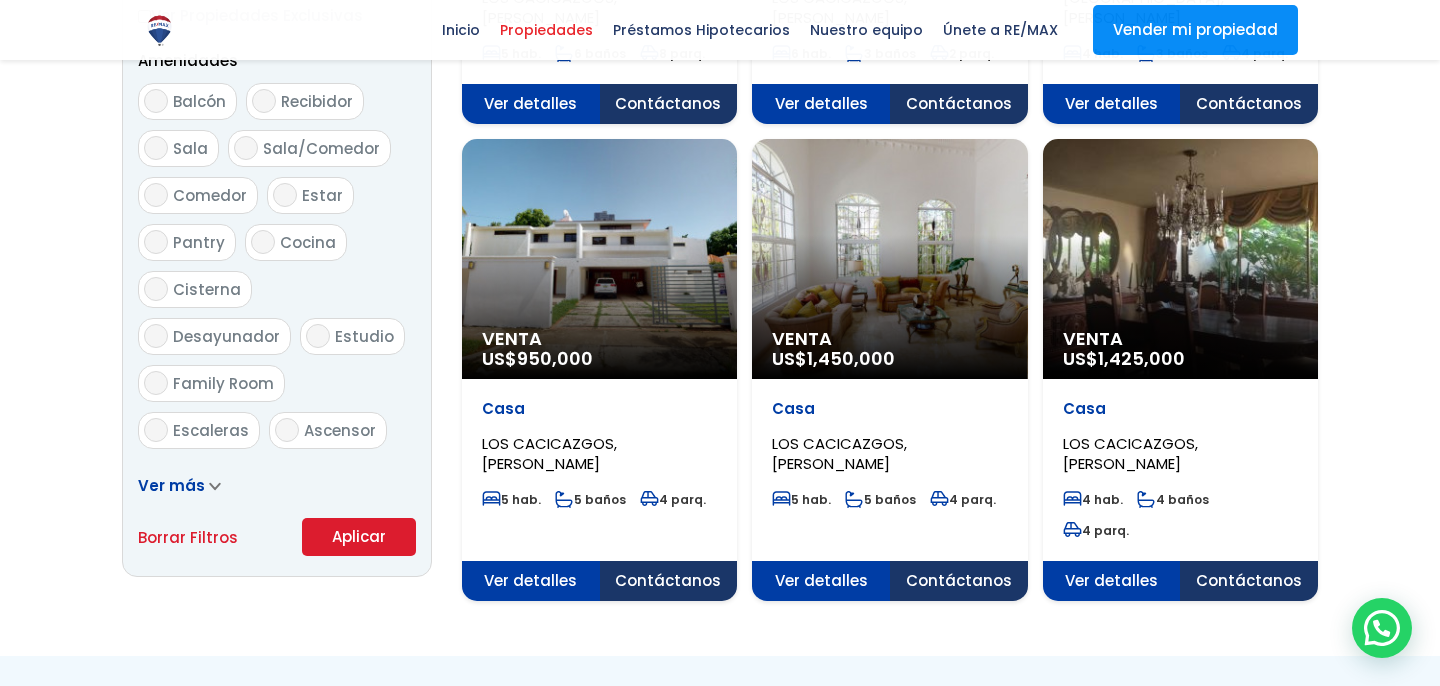 click on "Aplicar" at bounding box center (359, 537) 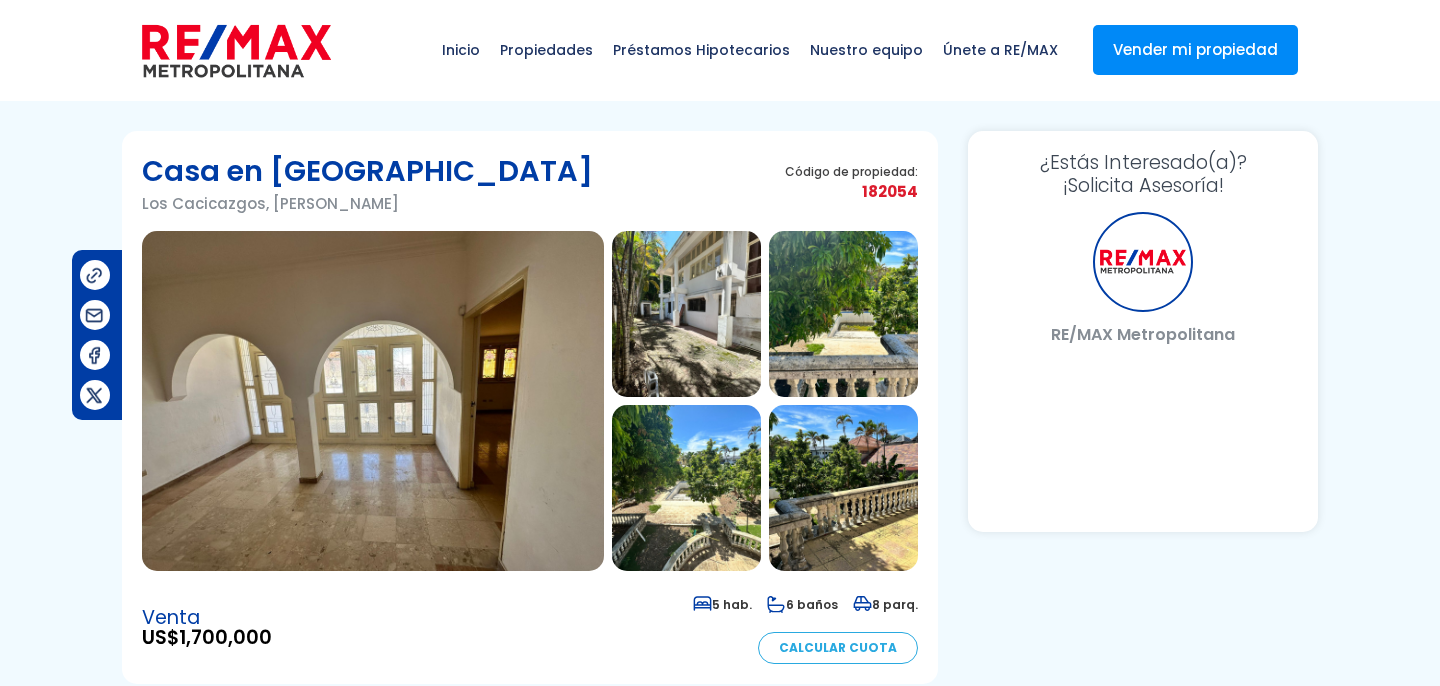 scroll, scrollTop: 0, scrollLeft: 0, axis: both 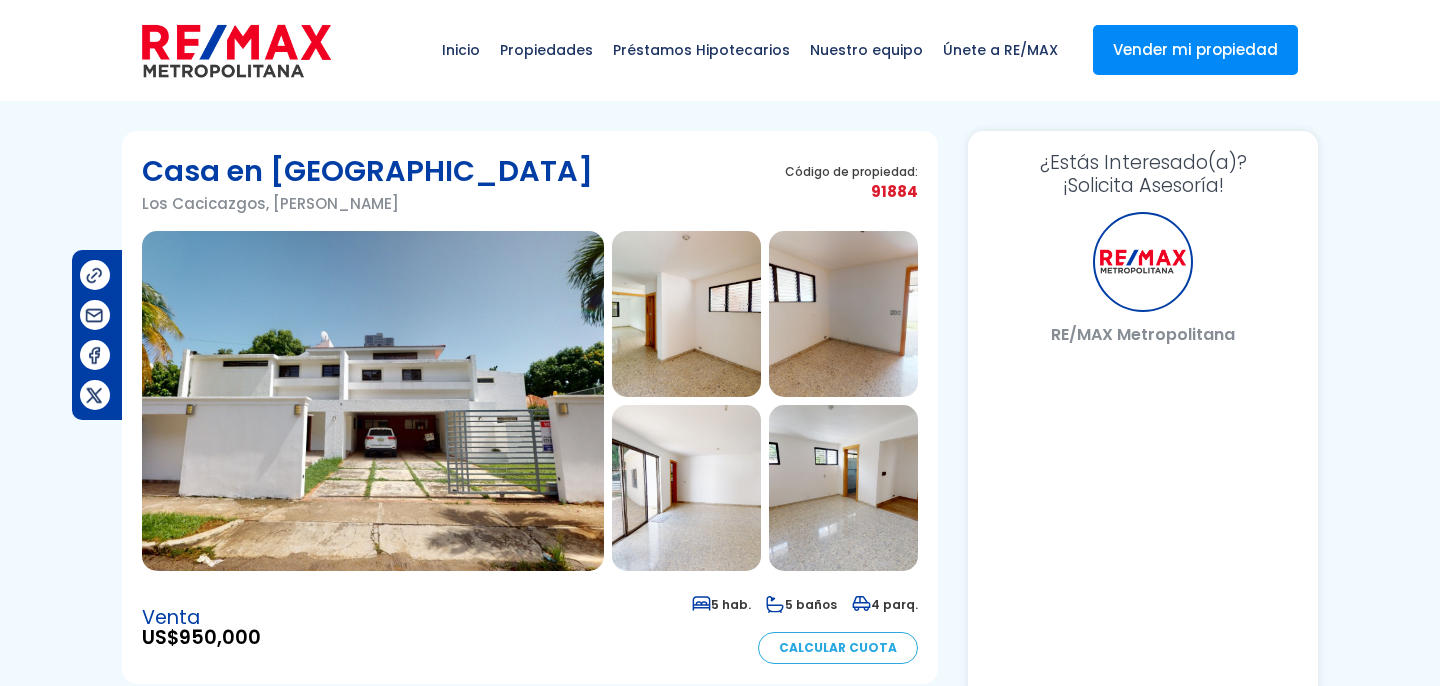 select on "US" 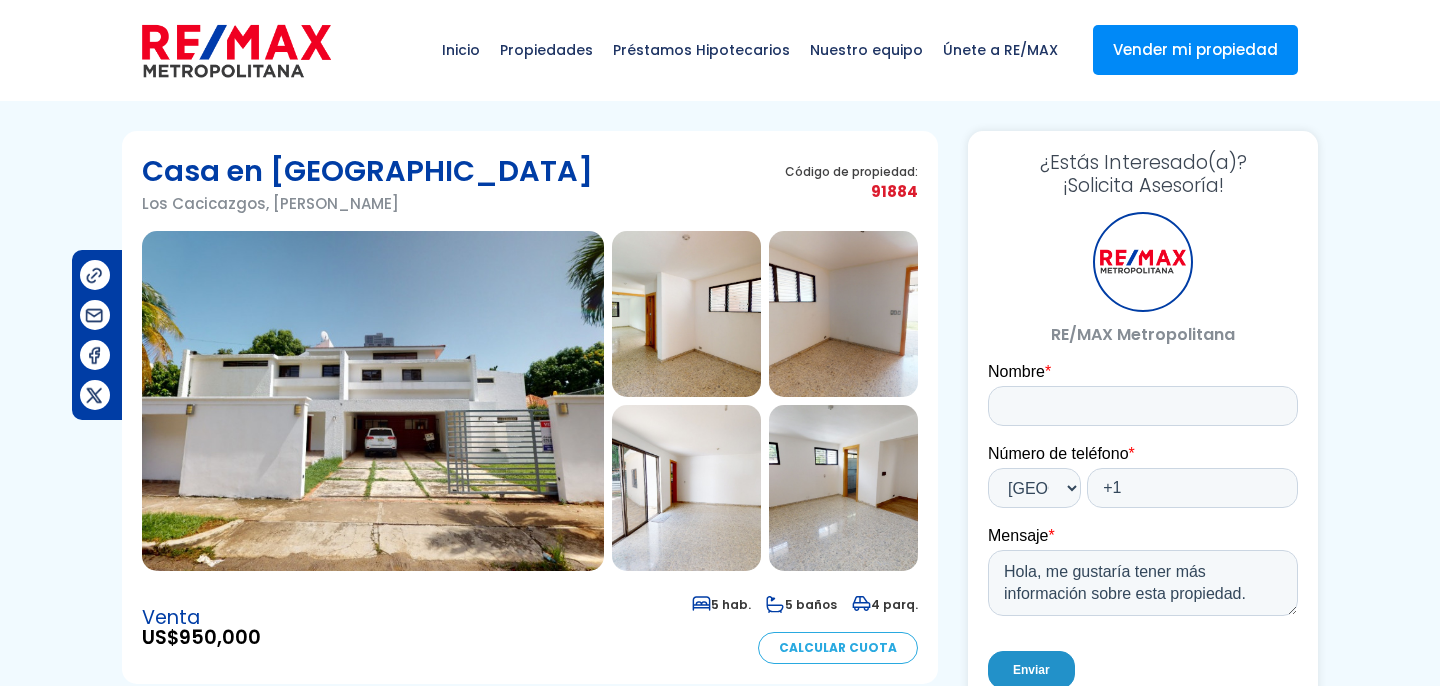 scroll, scrollTop: 0, scrollLeft: 0, axis: both 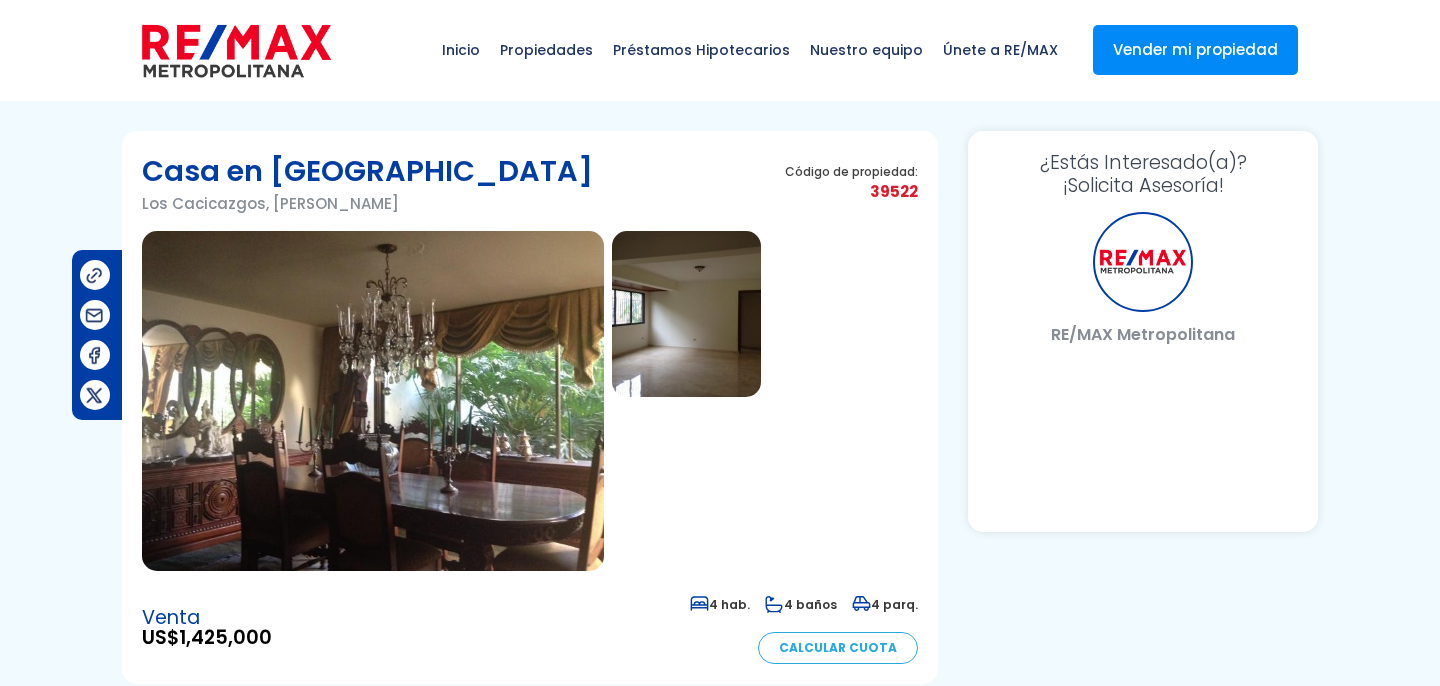 select on "US" 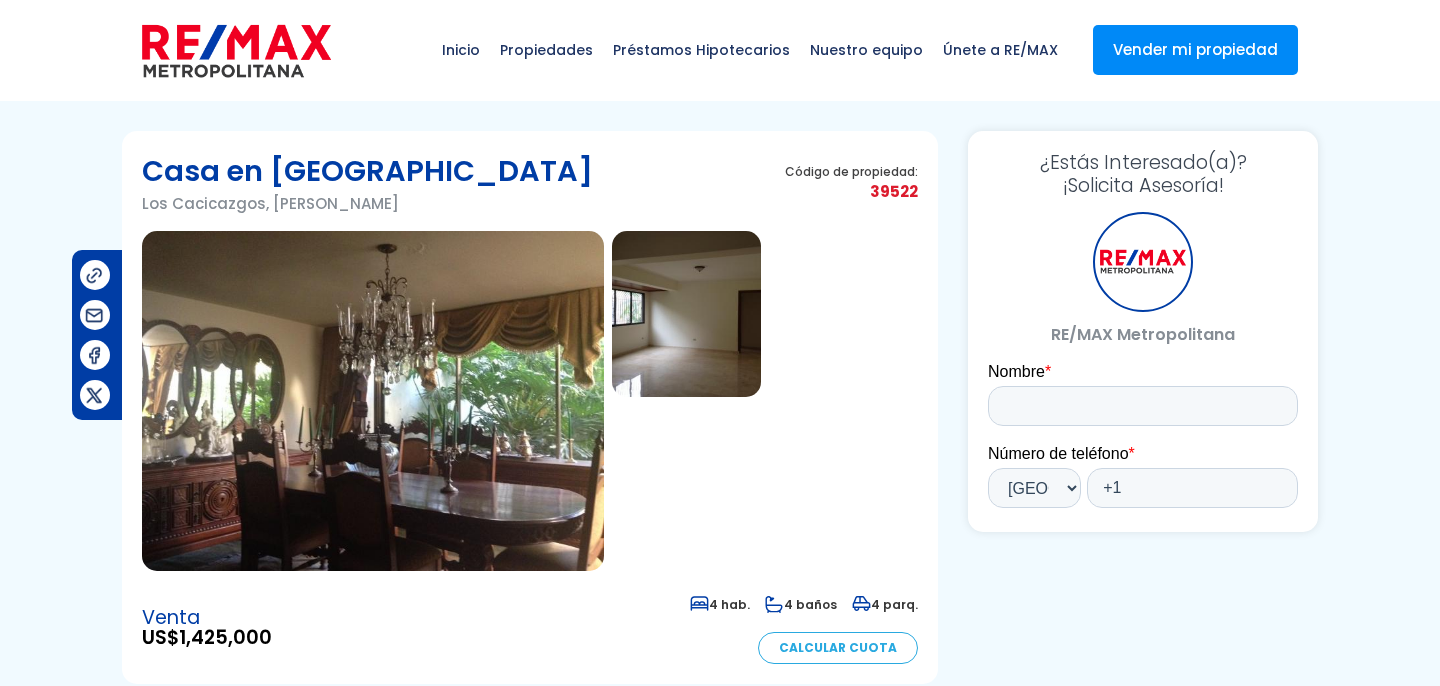 scroll, scrollTop: 0, scrollLeft: 0, axis: both 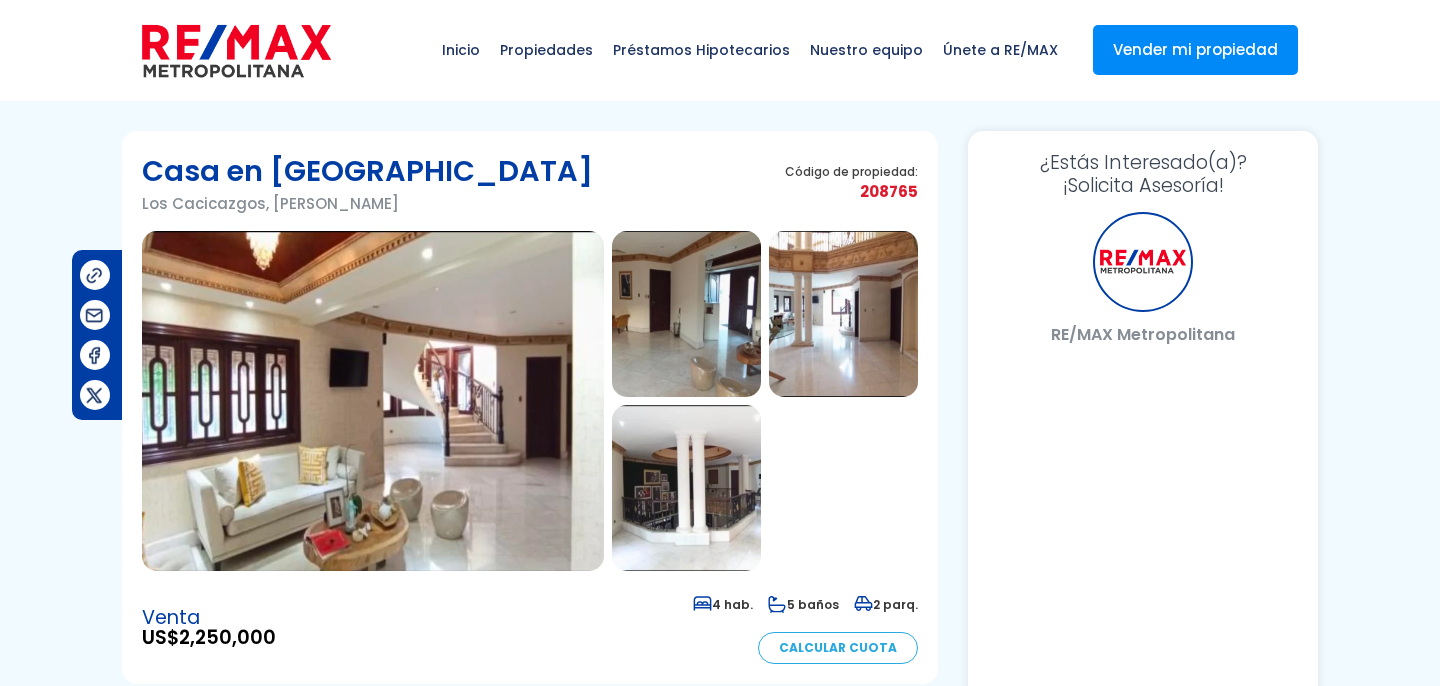 select on "US" 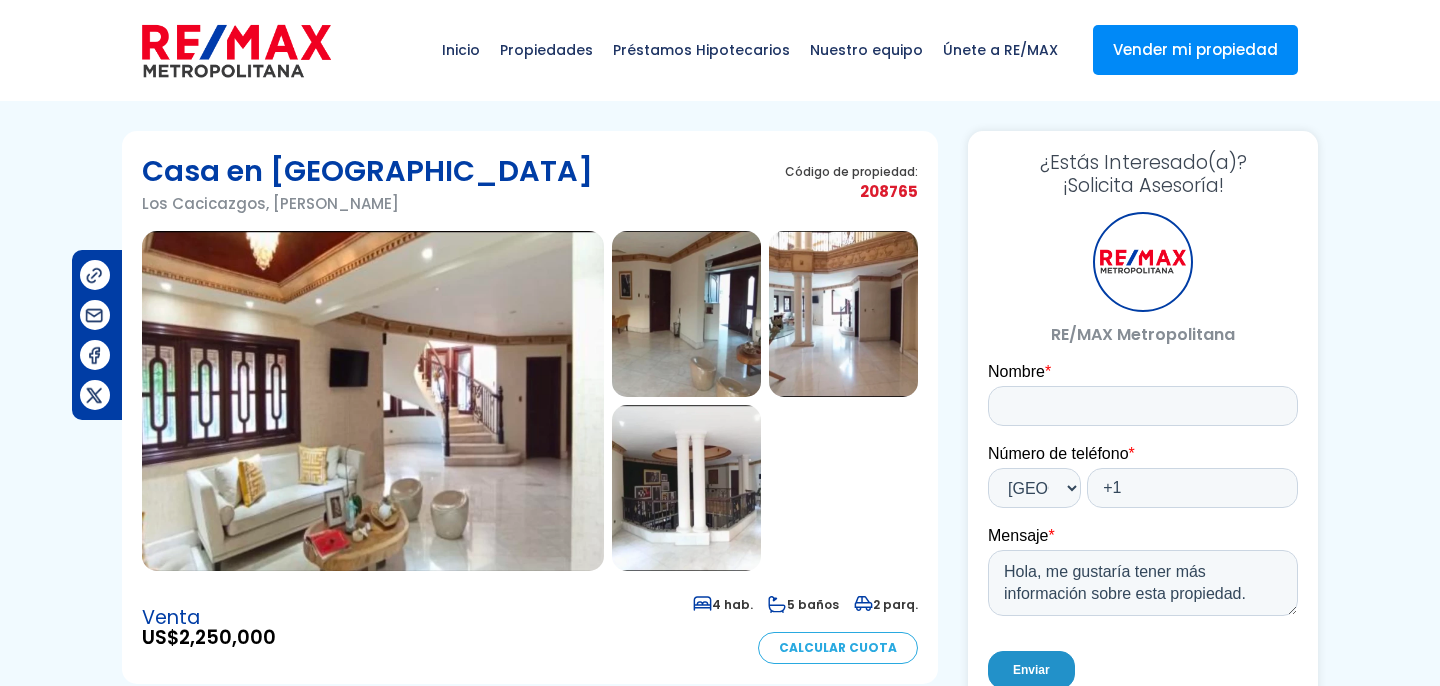 scroll, scrollTop: 0, scrollLeft: 0, axis: both 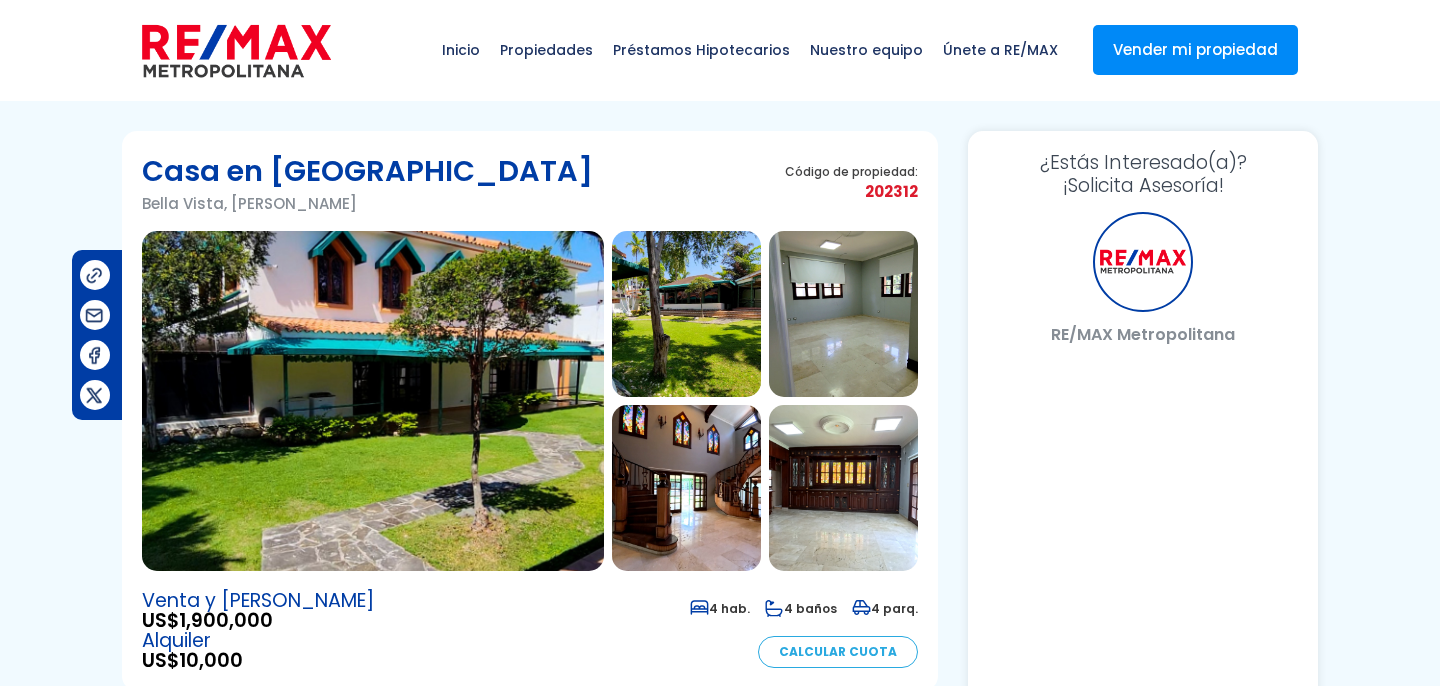 select on "US" 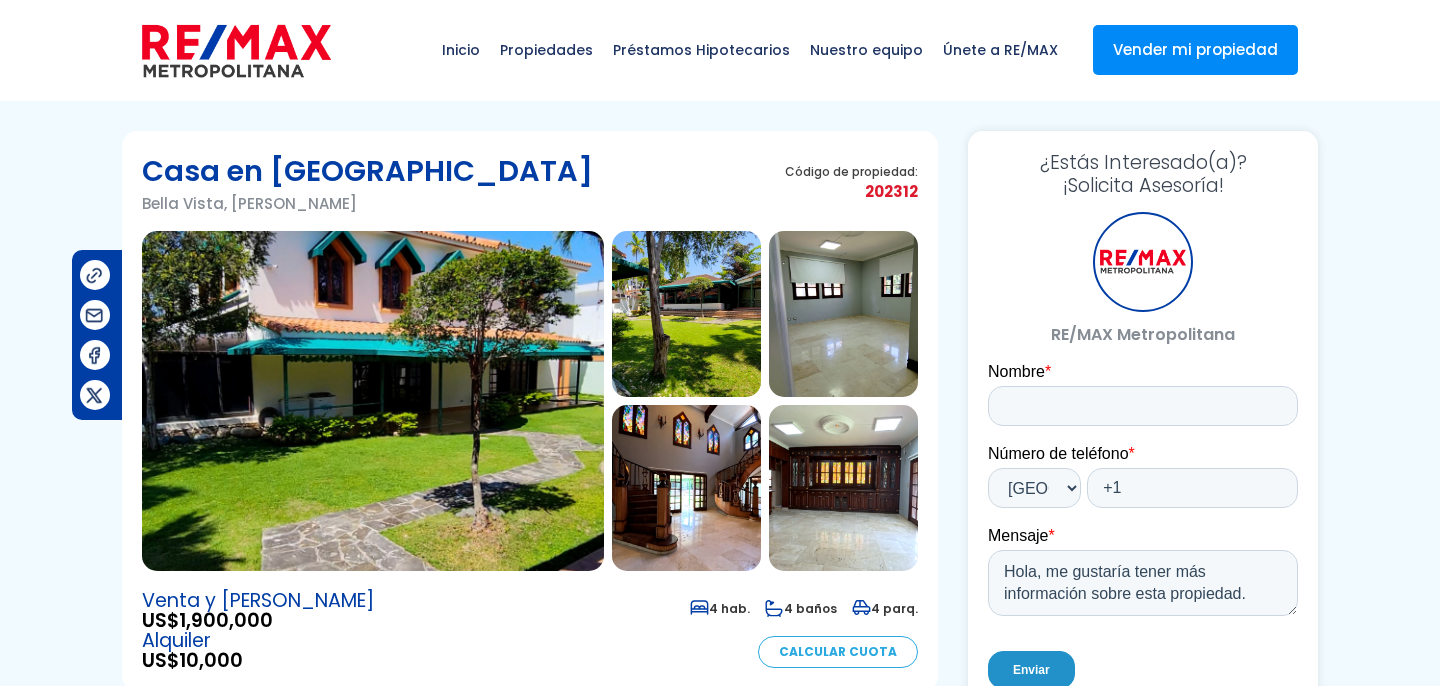 scroll, scrollTop: 0, scrollLeft: 0, axis: both 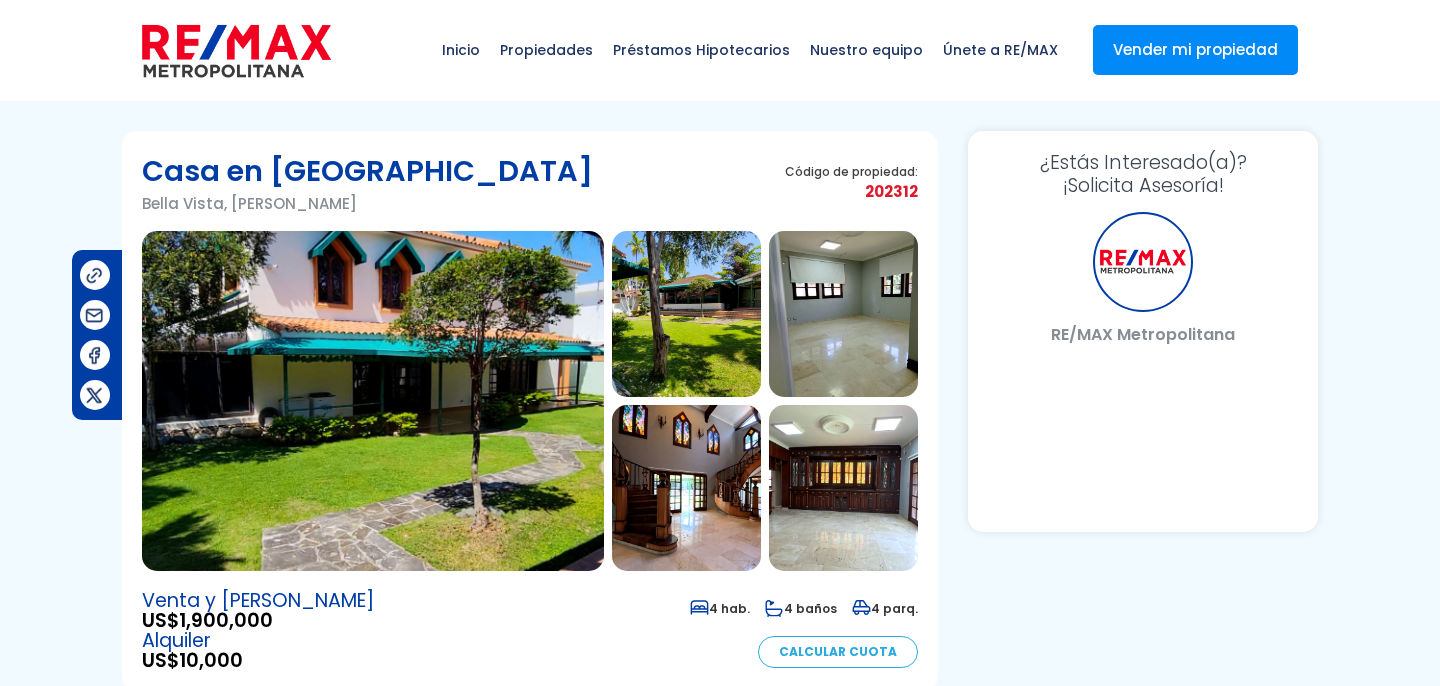 select on "US" 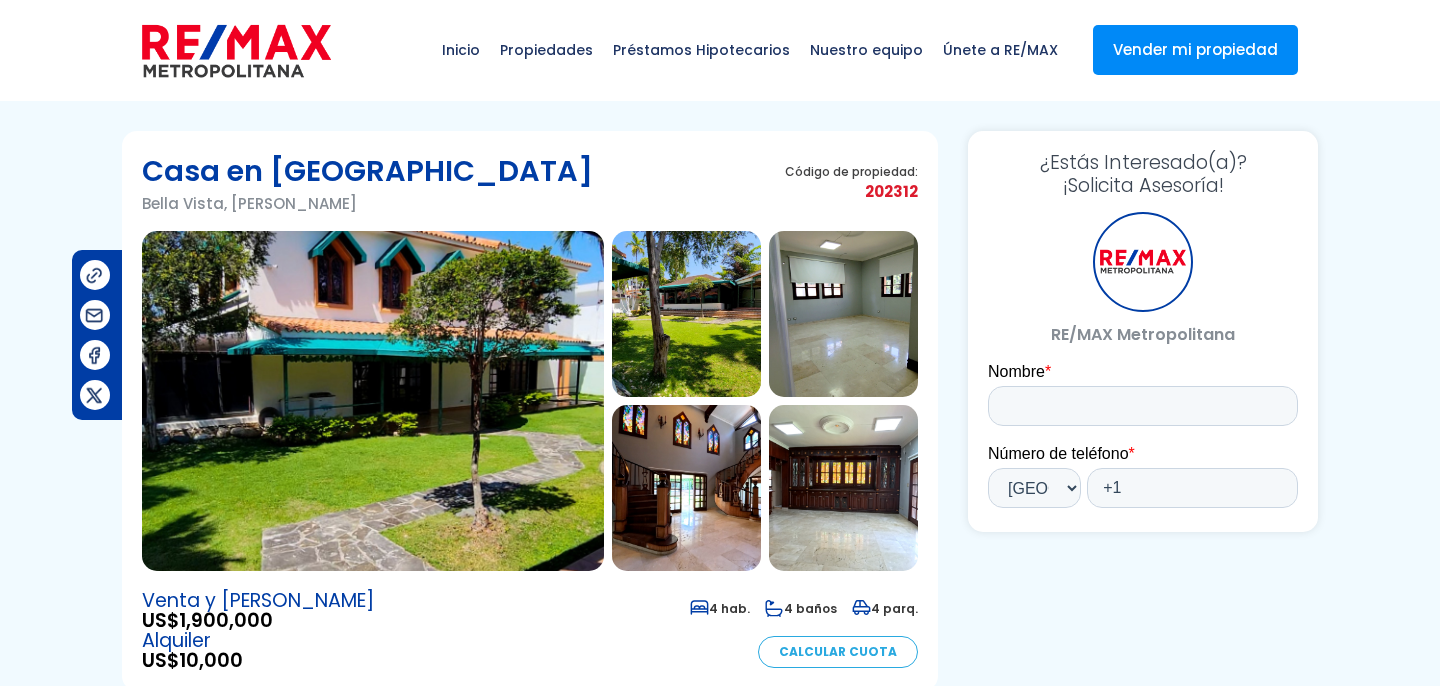 scroll, scrollTop: 0, scrollLeft: 0, axis: both 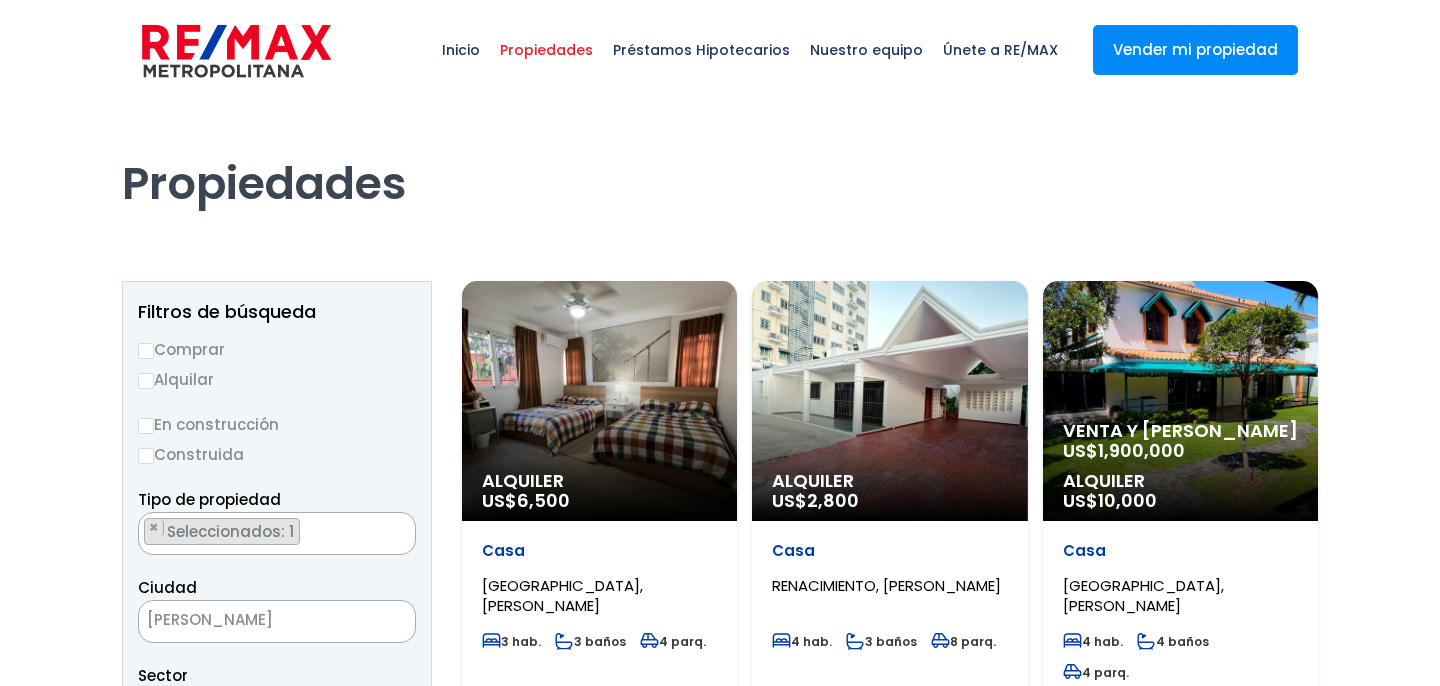 select on "150" 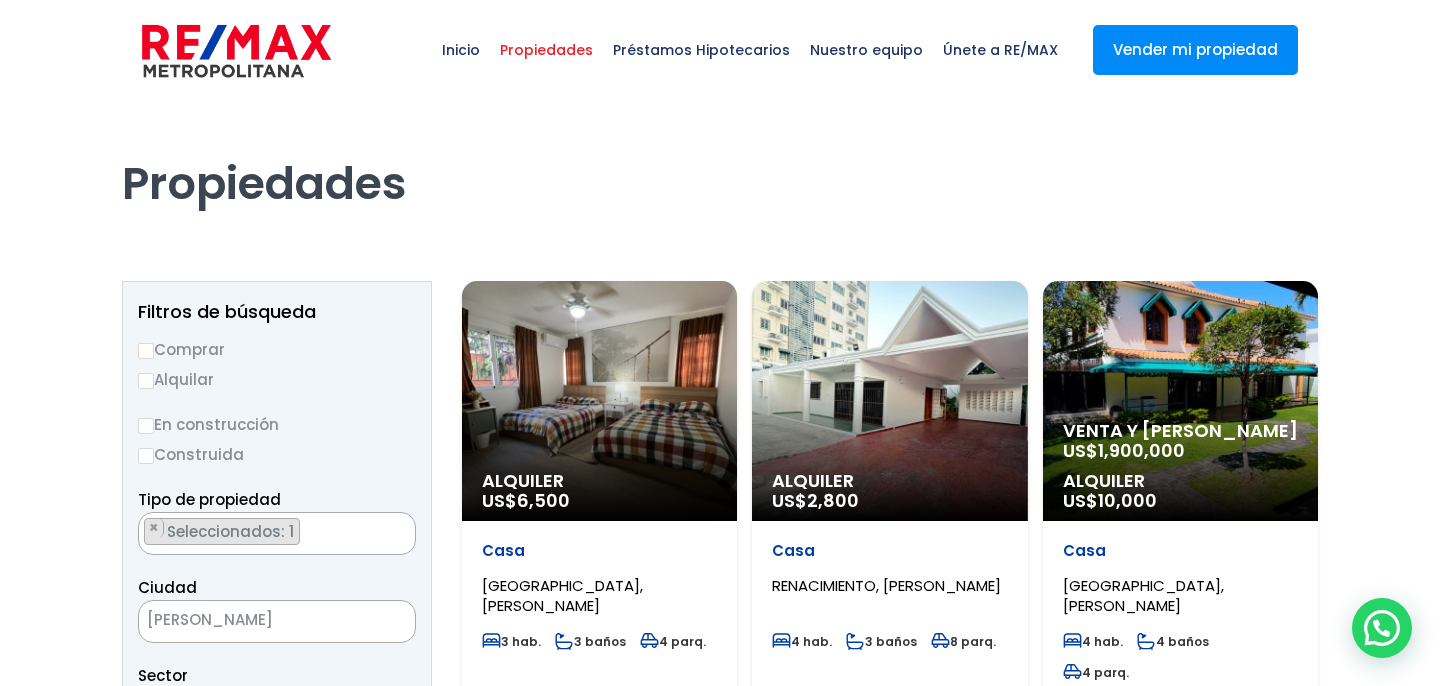 click on "Comprar" at bounding box center (146, 351) 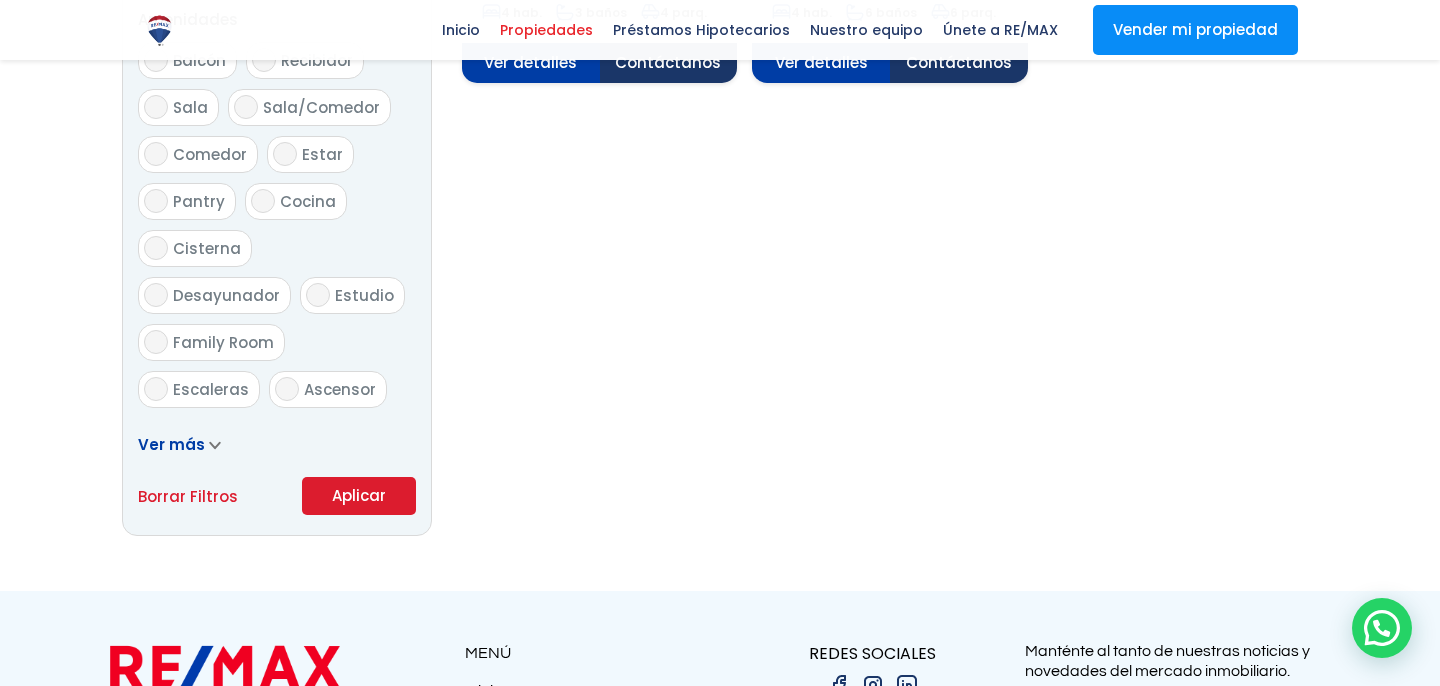 scroll, scrollTop: 1117, scrollLeft: 0, axis: vertical 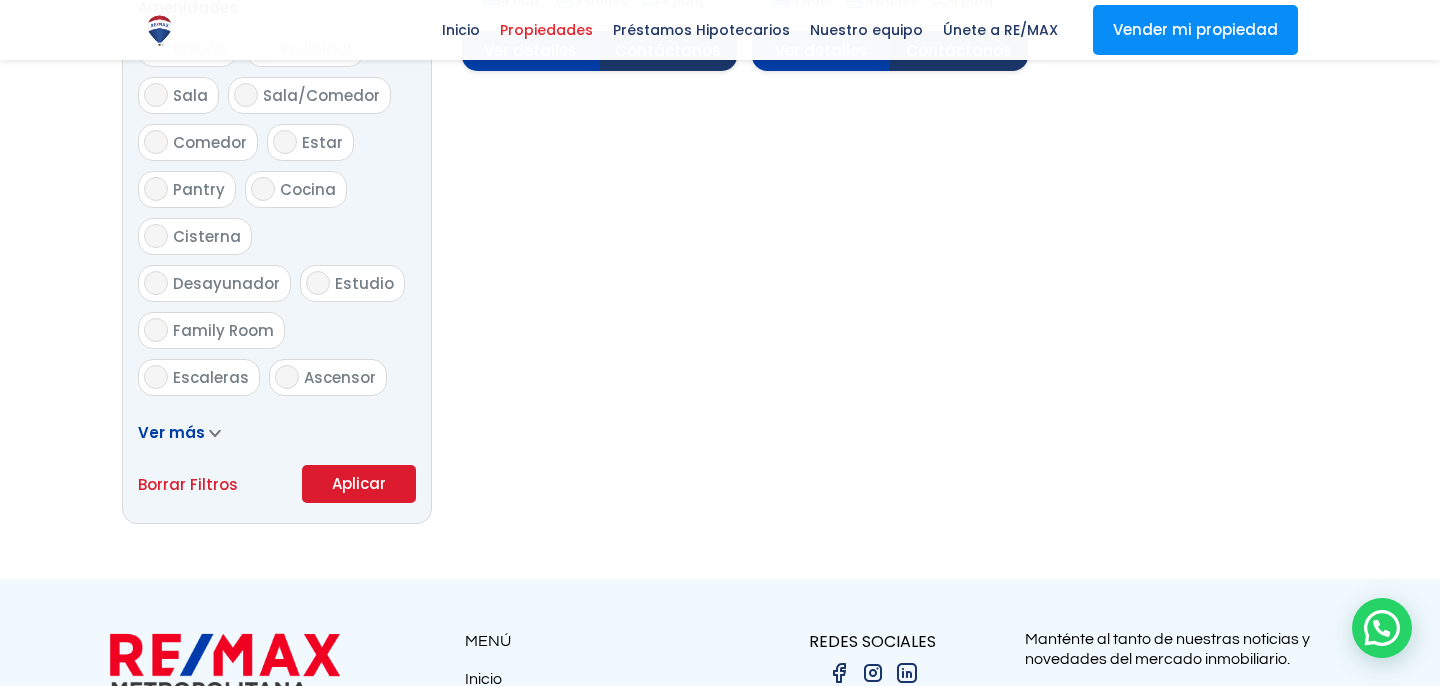 click on "Aplicar" at bounding box center [359, 484] 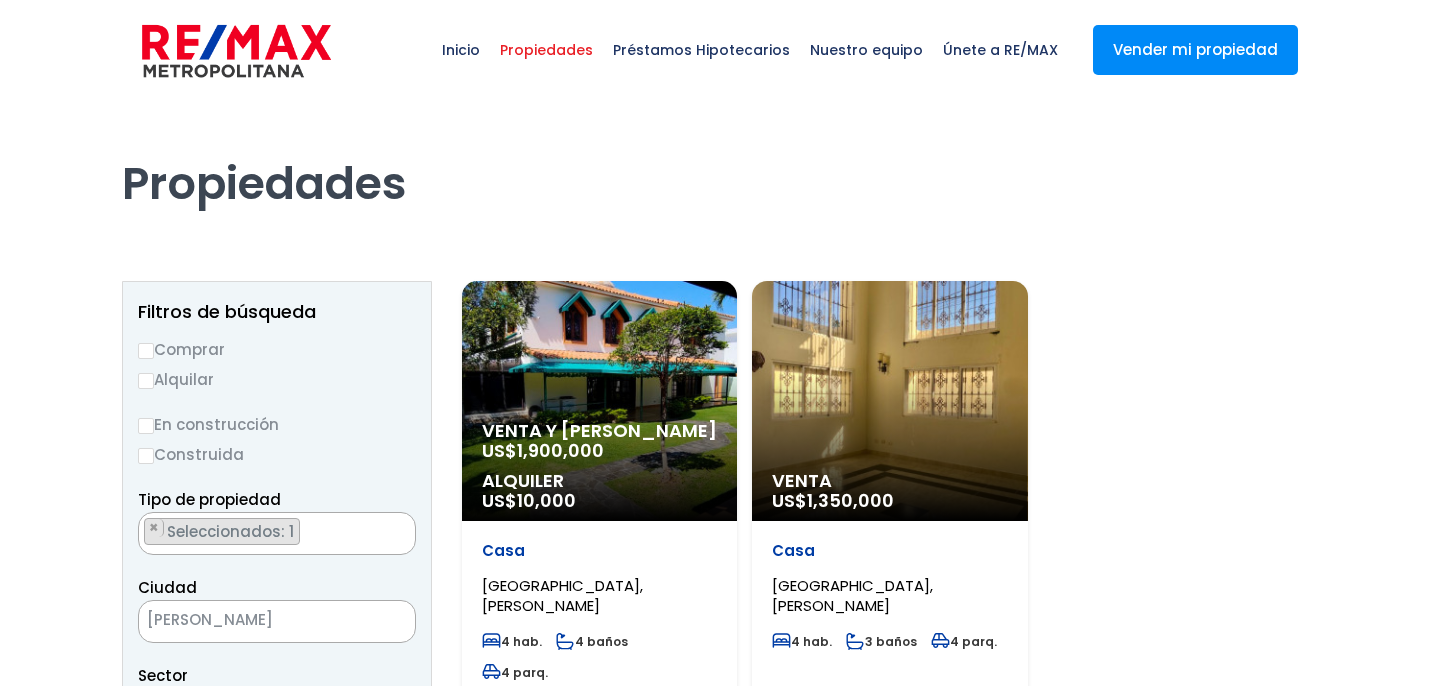 scroll, scrollTop: 0, scrollLeft: 0, axis: both 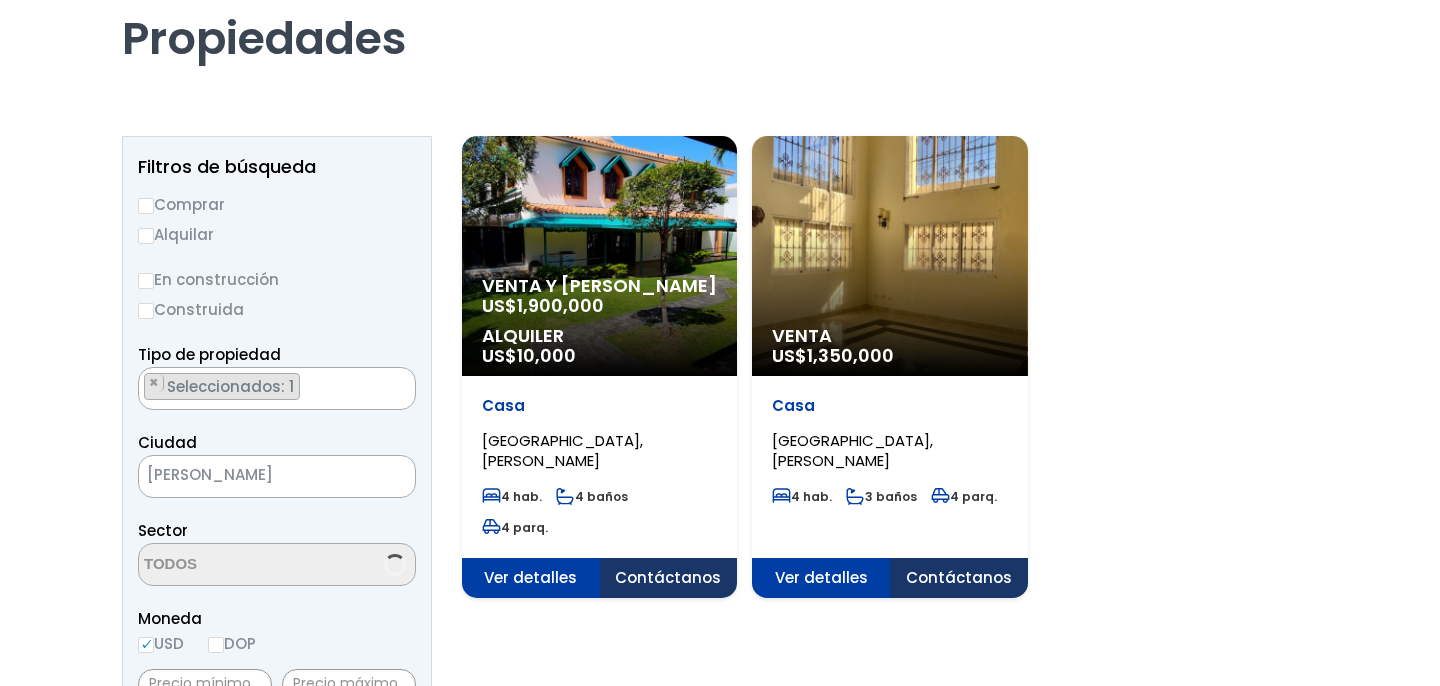 select on "150" 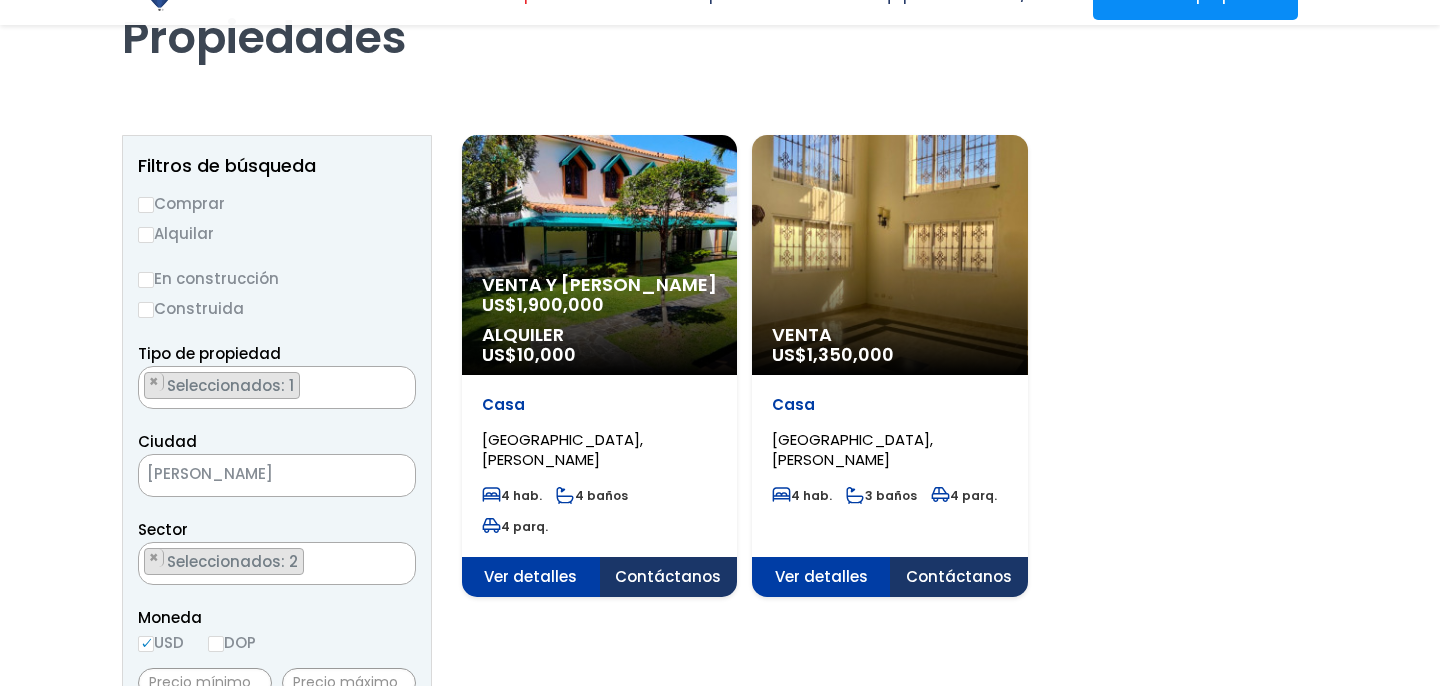 scroll, scrollTop: 246, scrollLeft: 0, axis: vertical 